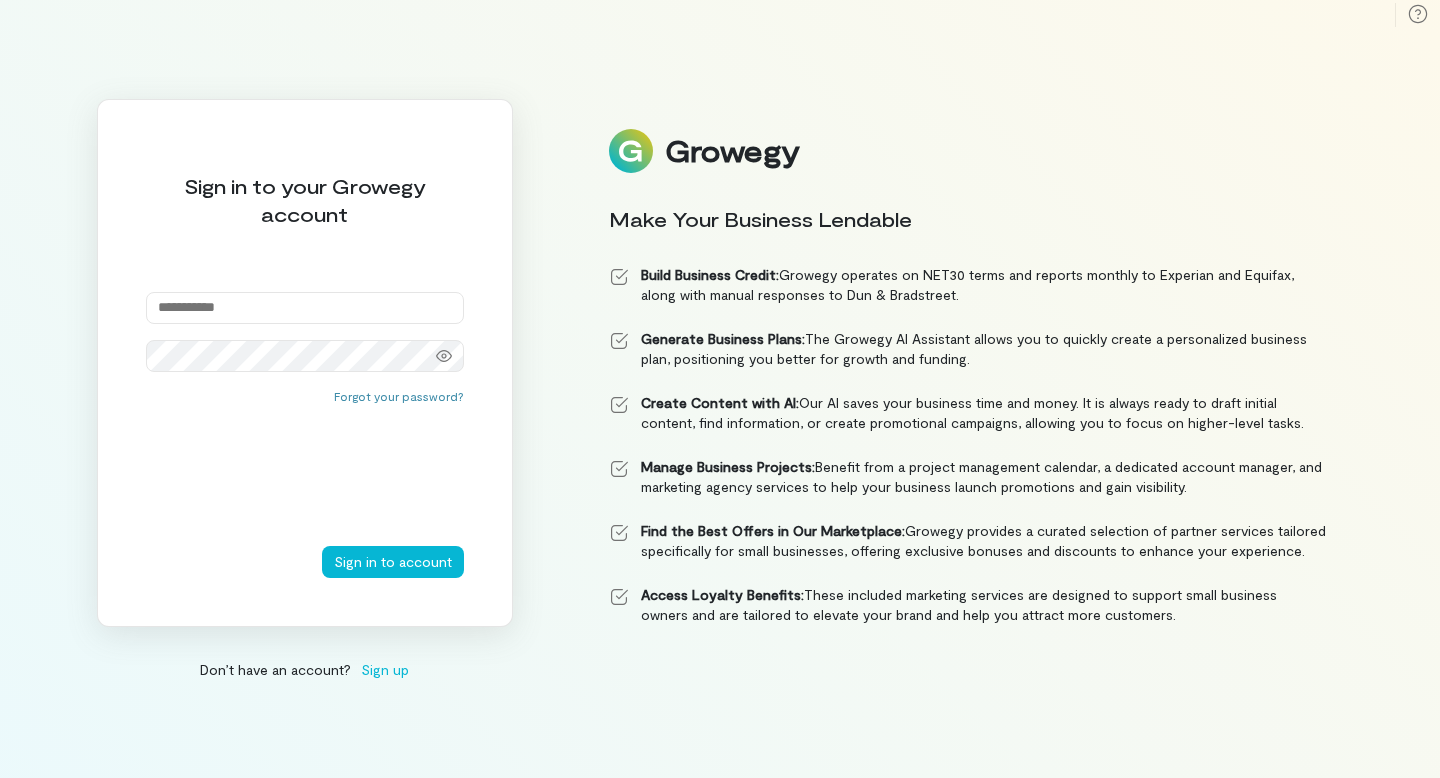 scroll, scrollTop: 0, scrollLeft: 0, axis: both 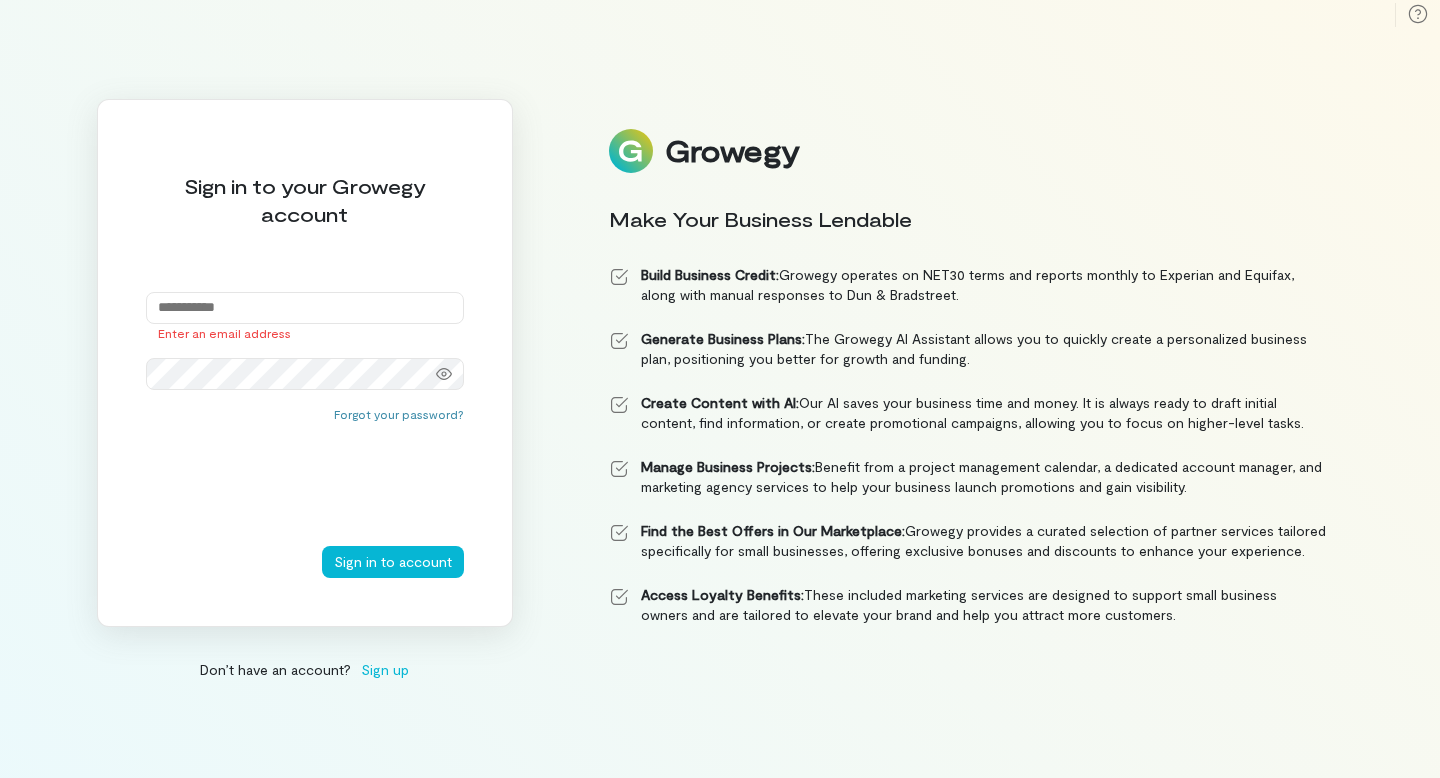 type on "**********" 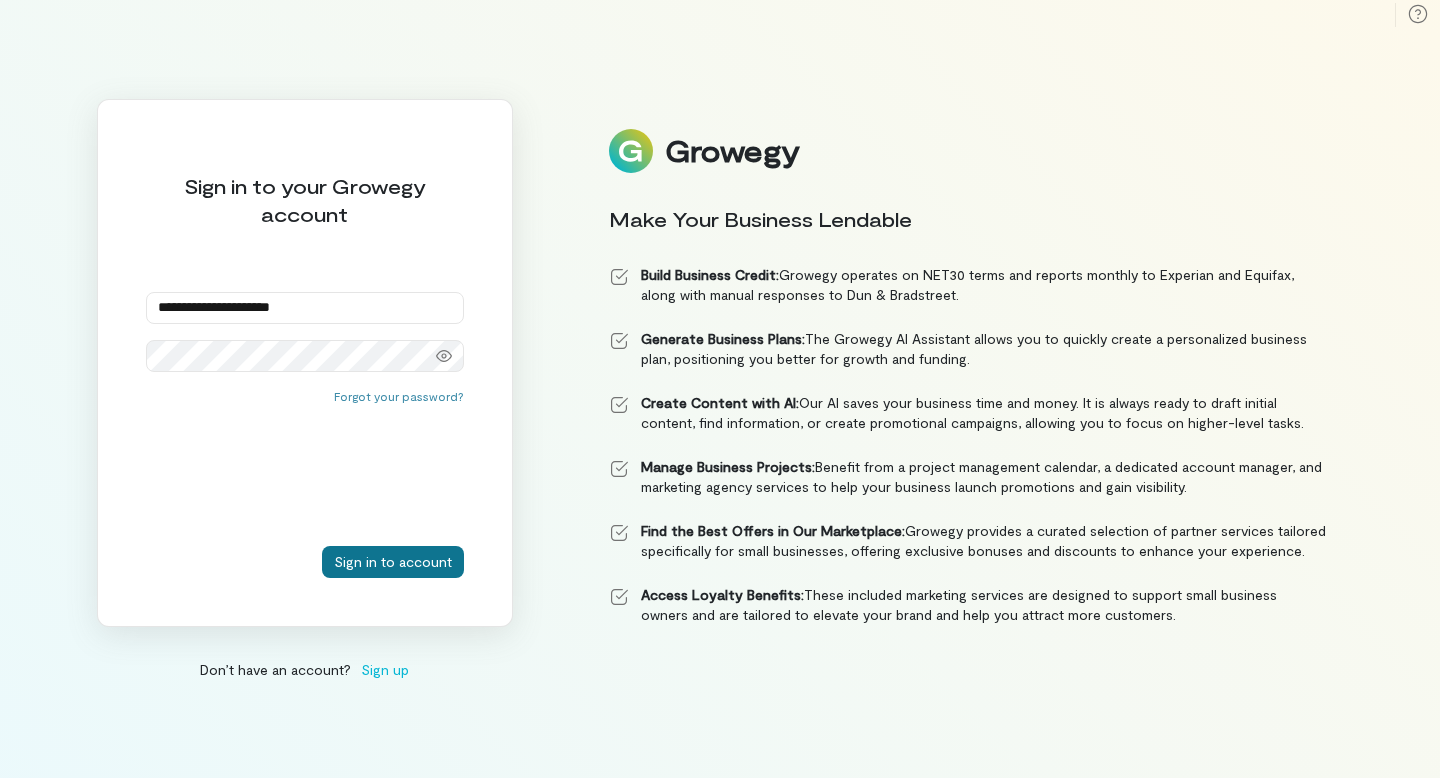 click on "Sign in to account" at bounding box center (393, 562) 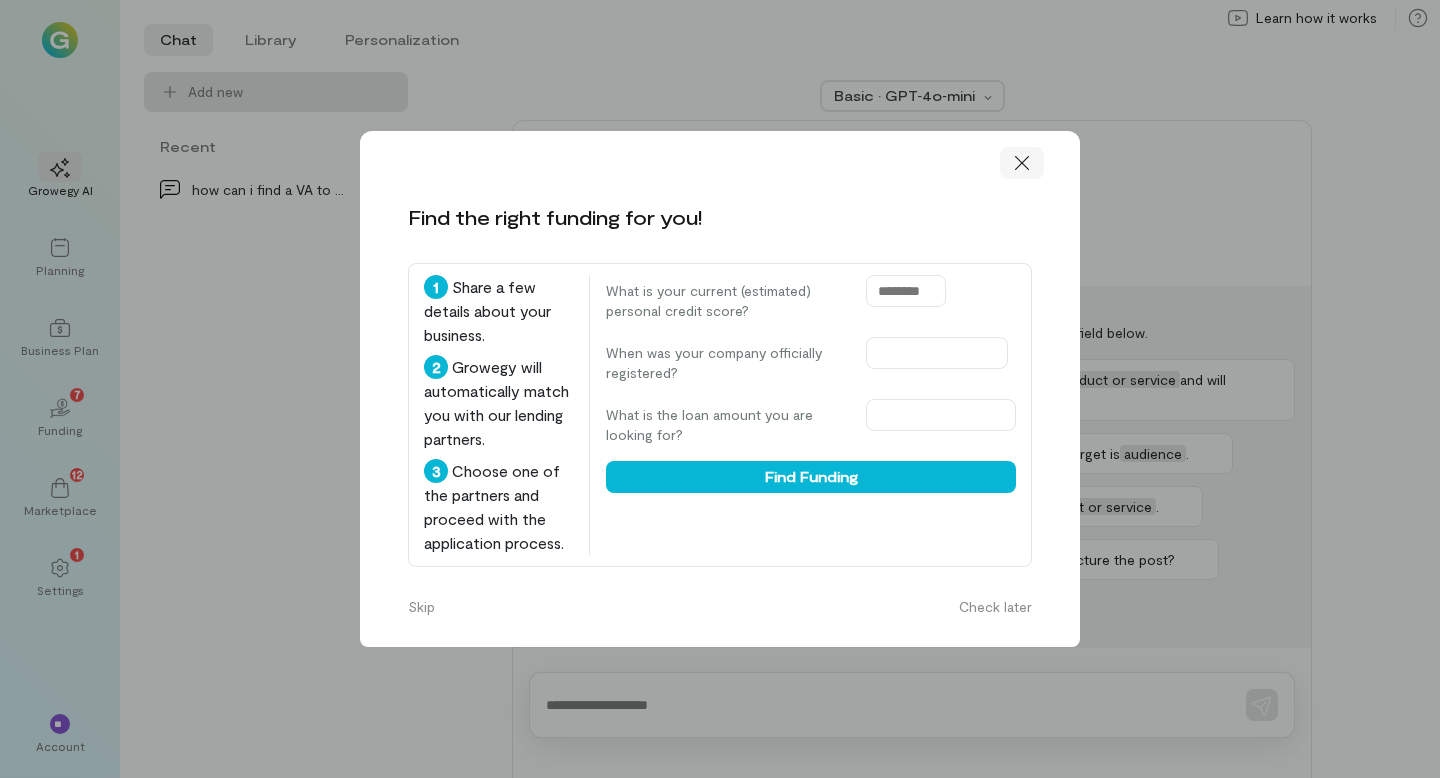 click 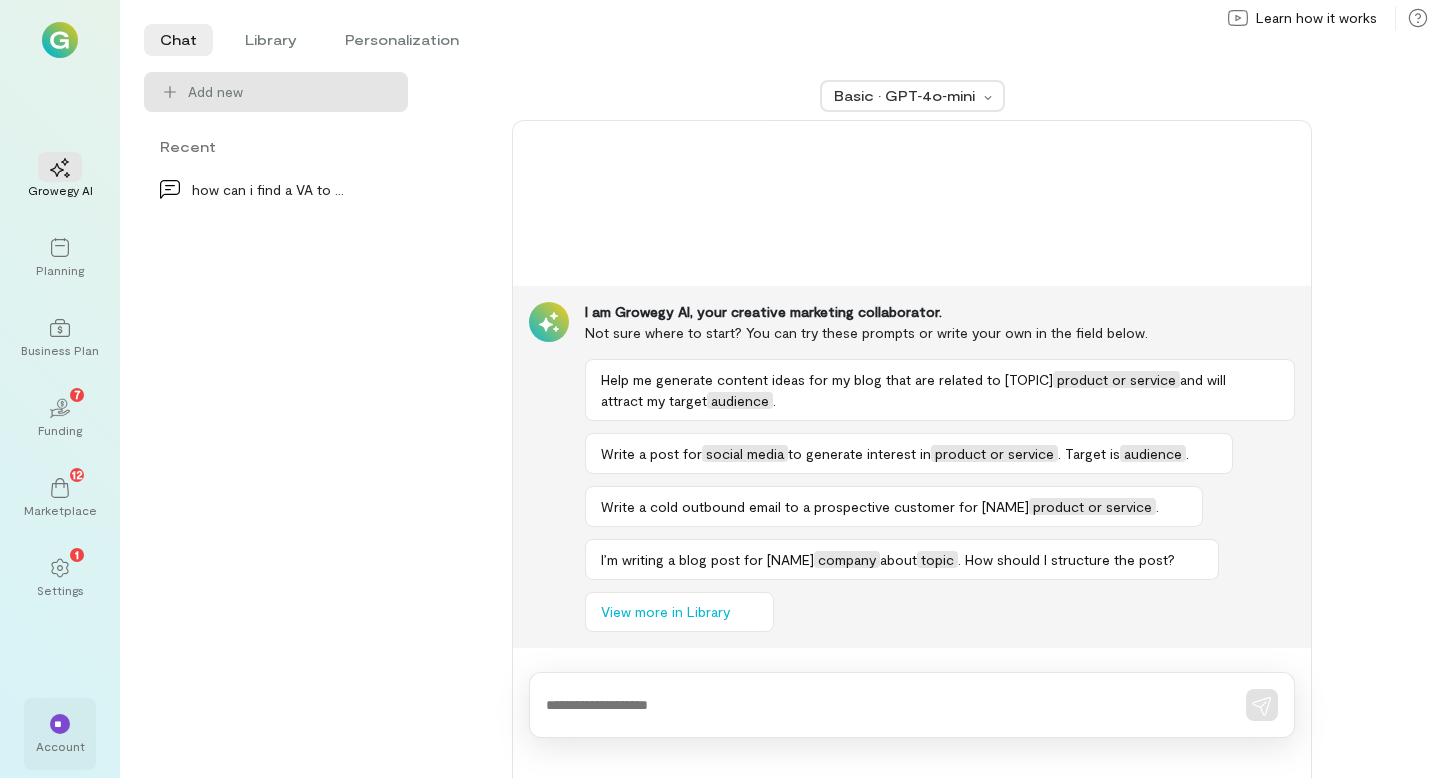 click on "**" at bounding box center (60, 724) 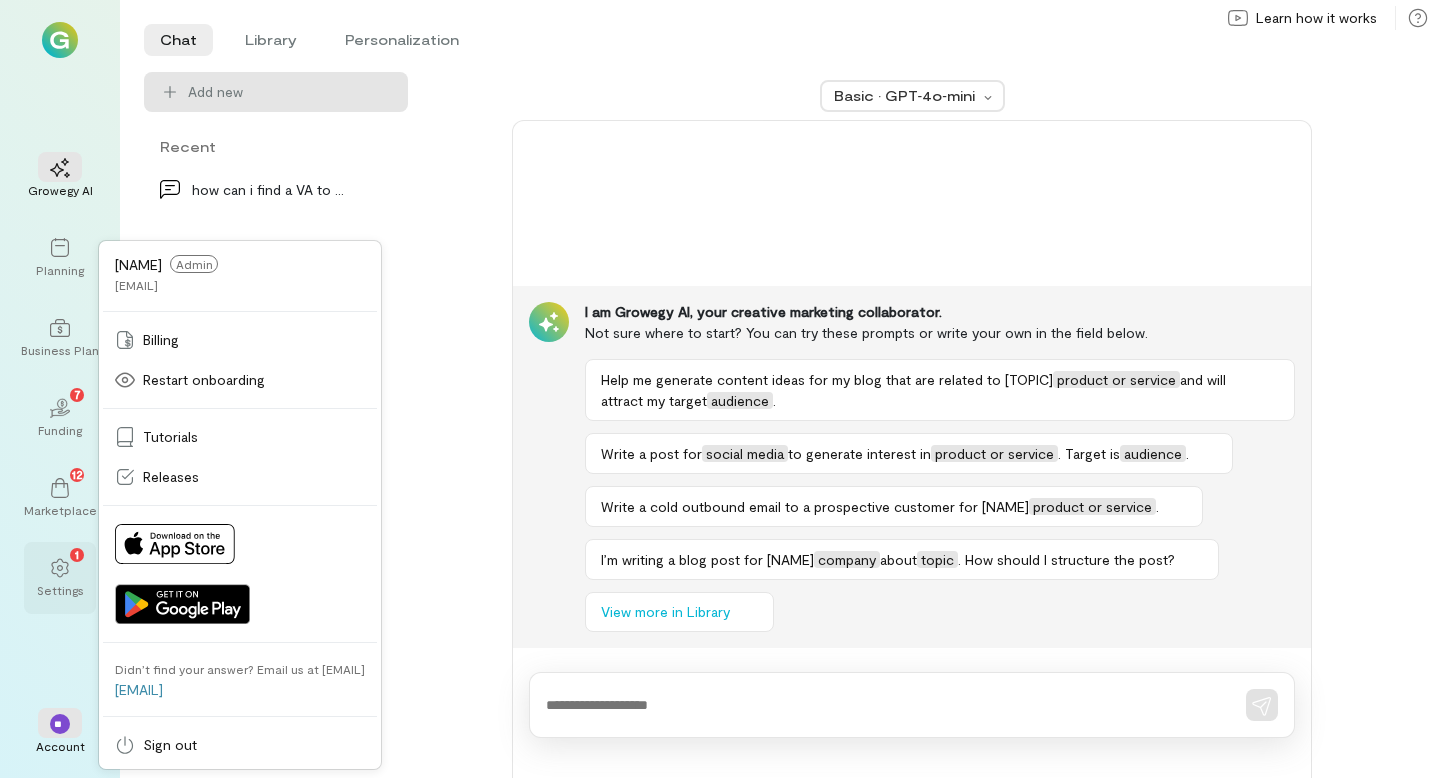 click 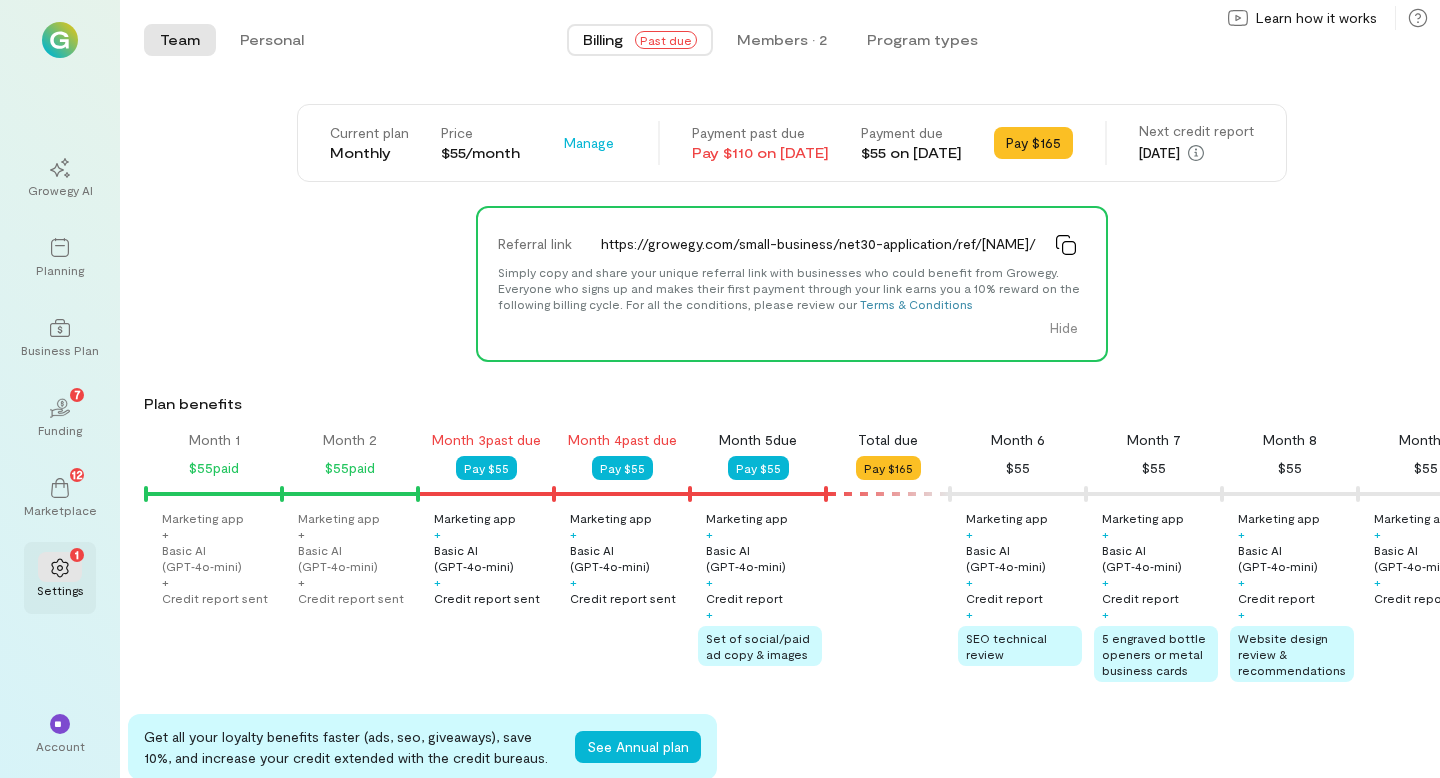 scroll, scrollTop: 0, scrollLeft: 476, axis: horizontal 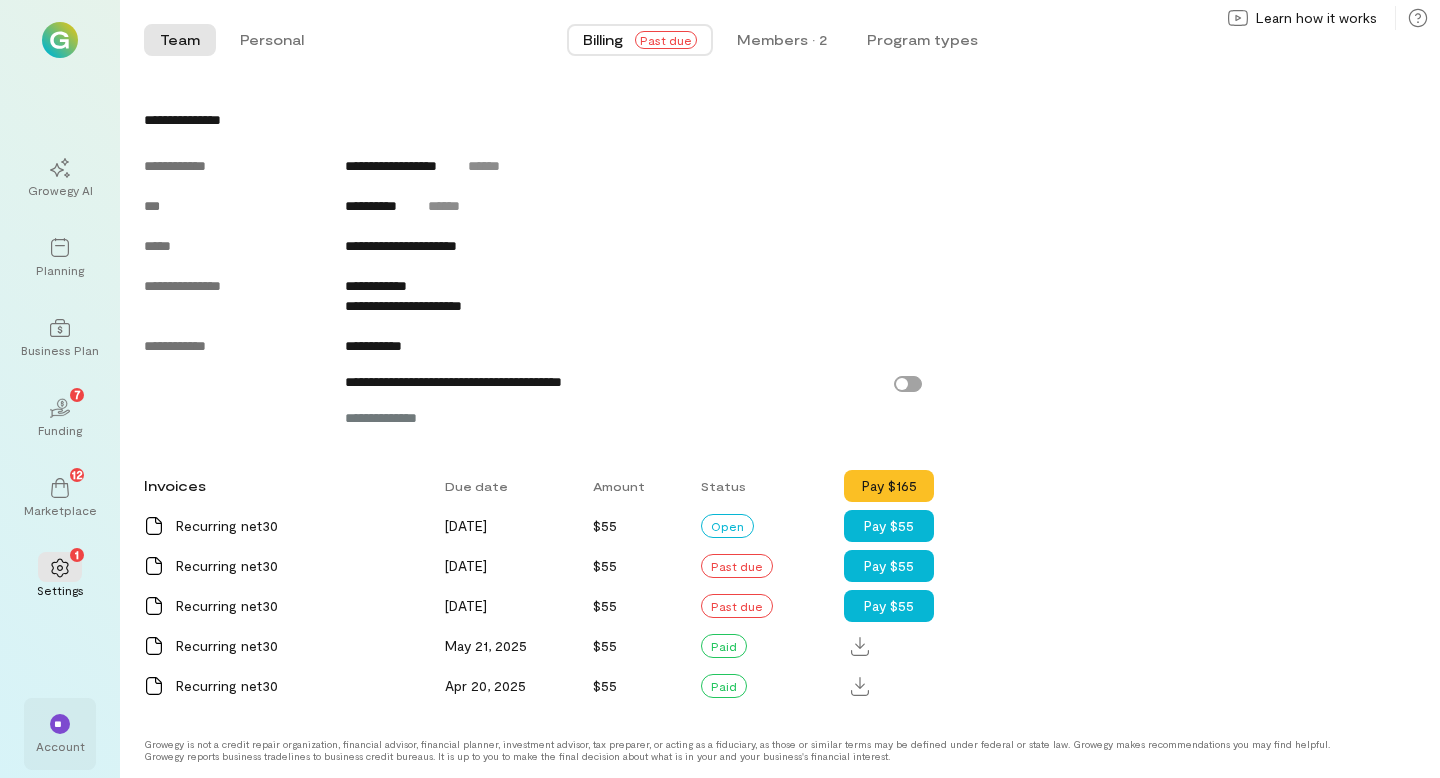 click on "**" at bounding box center (60, 723) 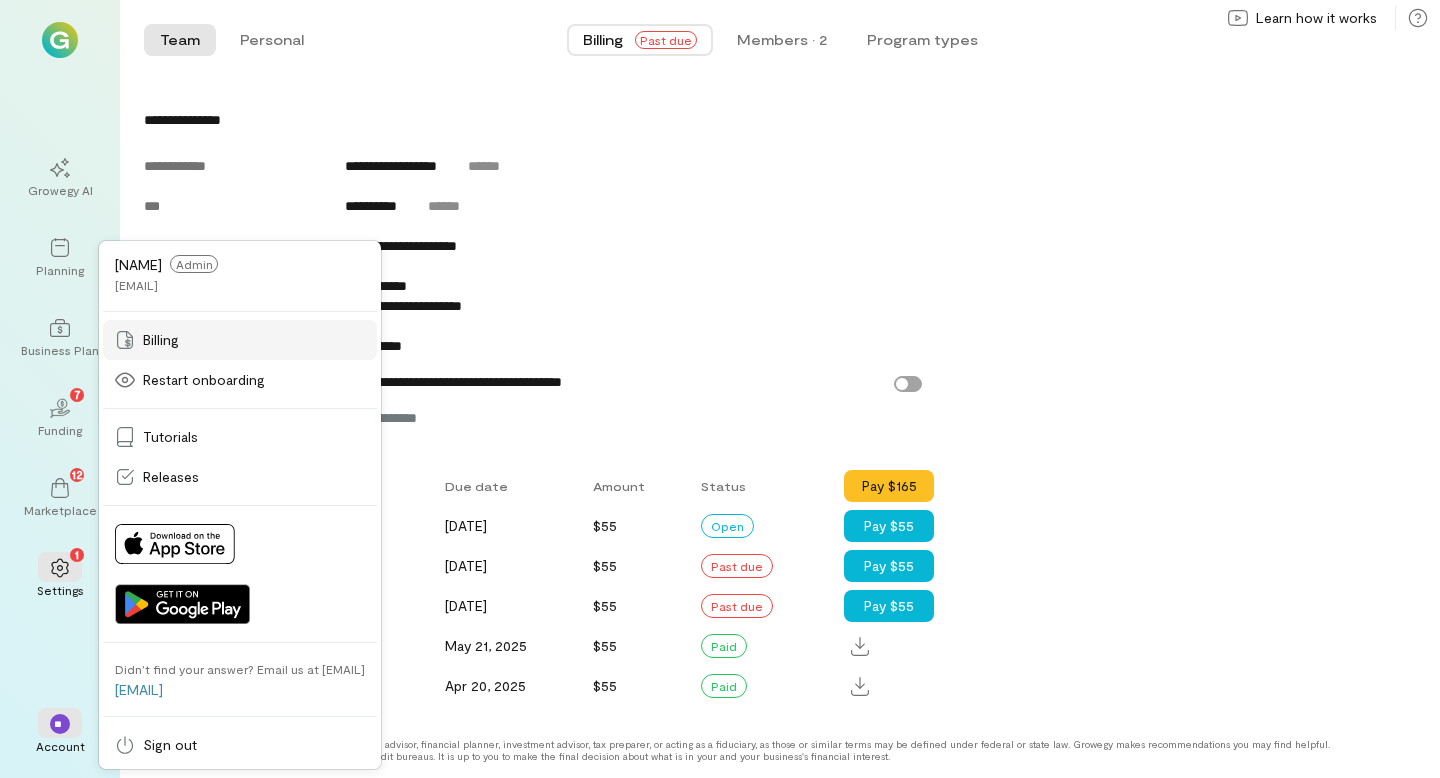 click on "Billing" at bounding box center (161, 340) 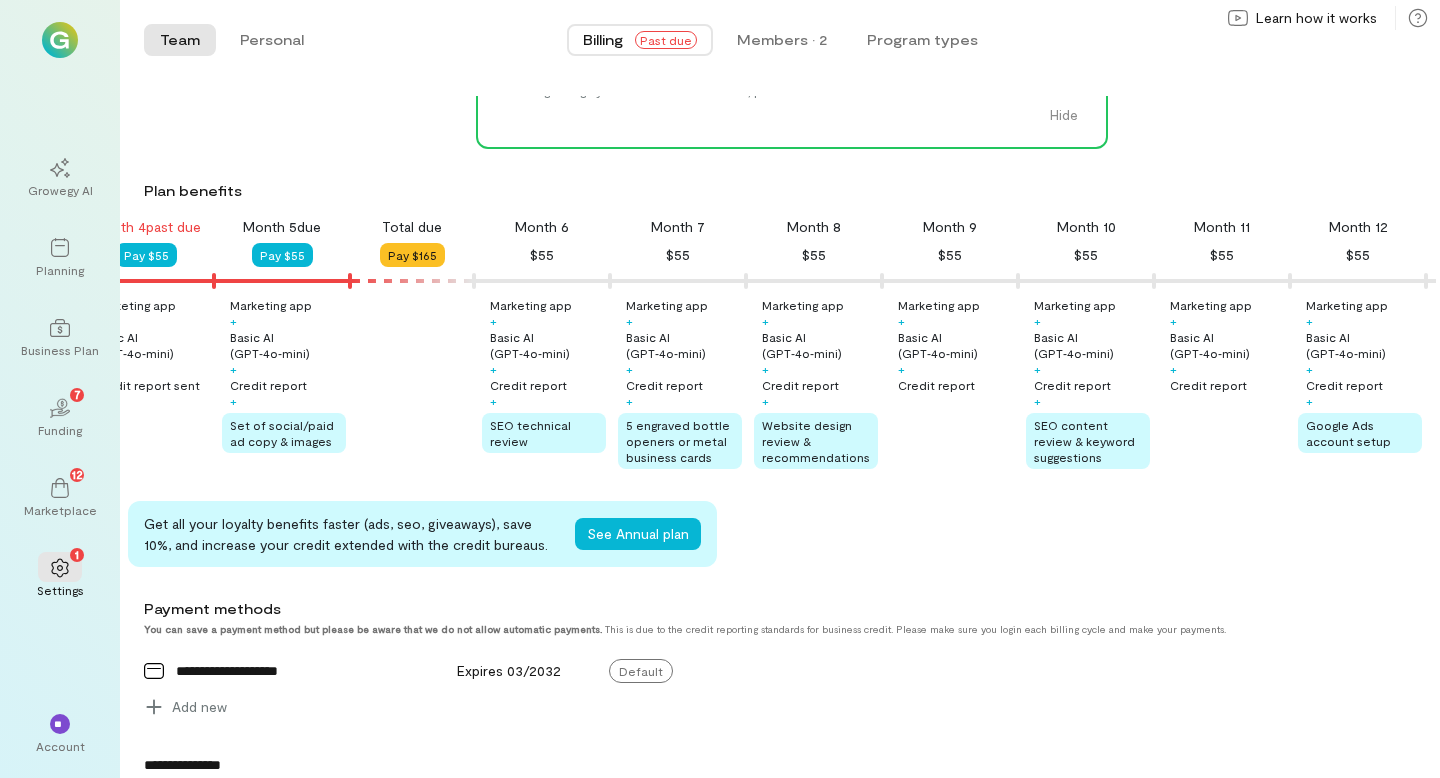 scroll, scrollTop: 0, scrollLeft: 0, axis: both 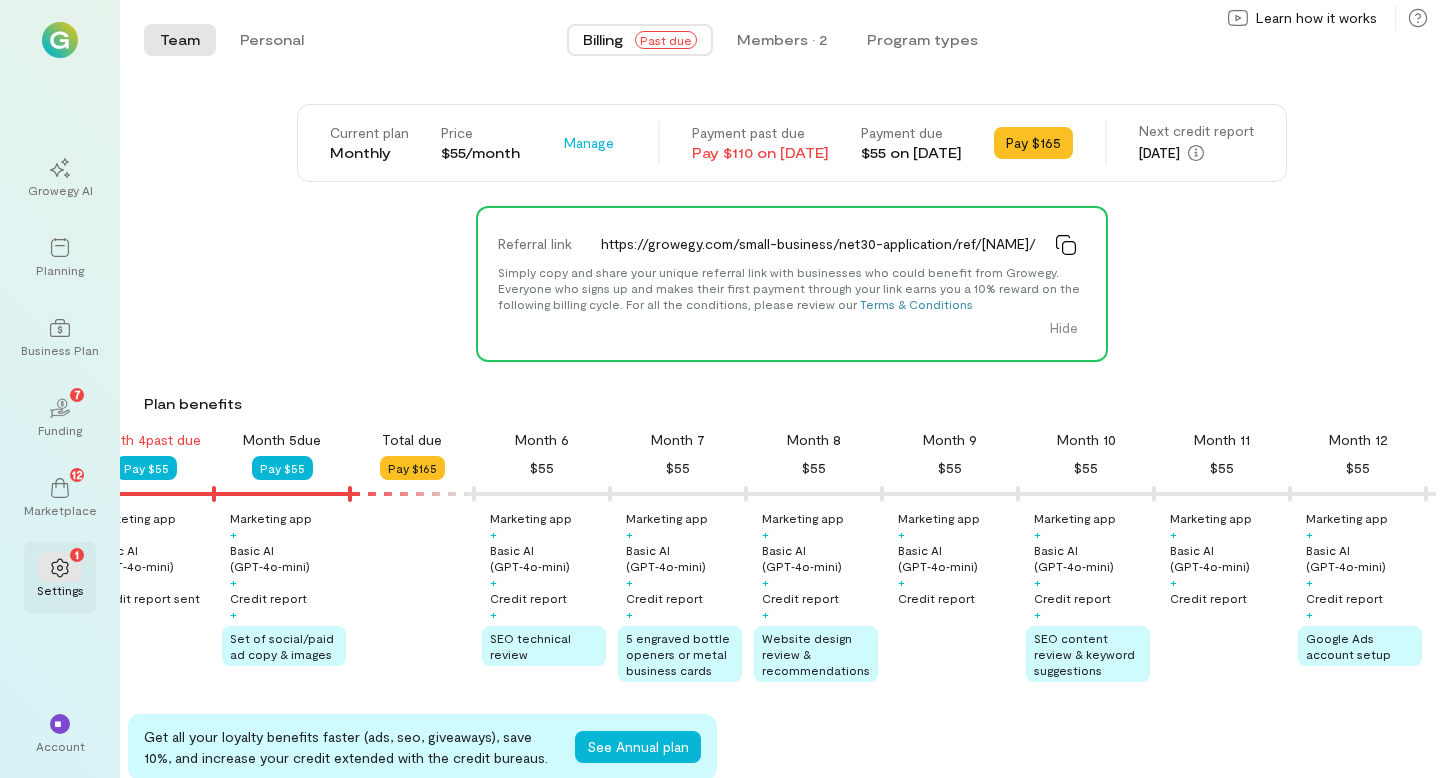click on "1" at bounding box center [60, 567] 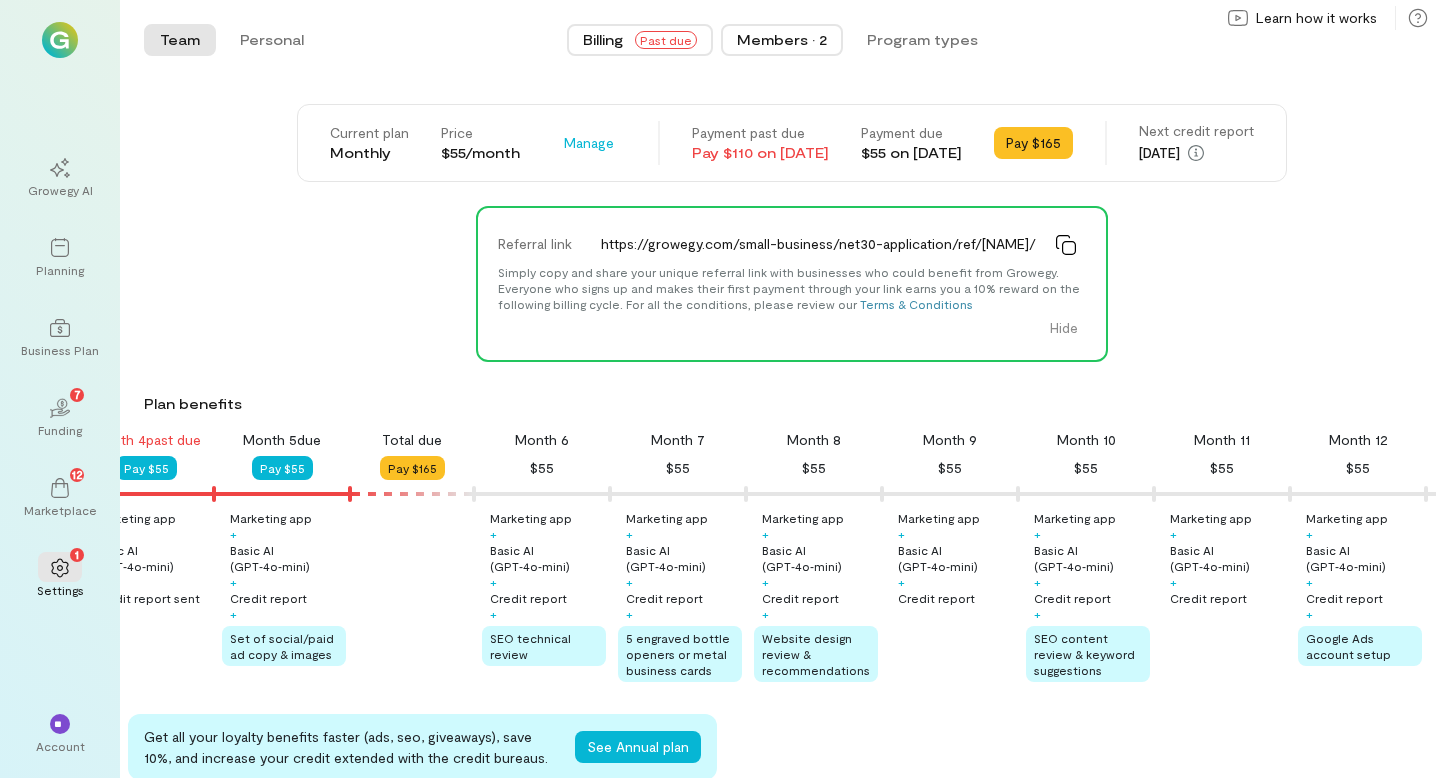 click on "Members · 2" at bounding box center (782, 40) 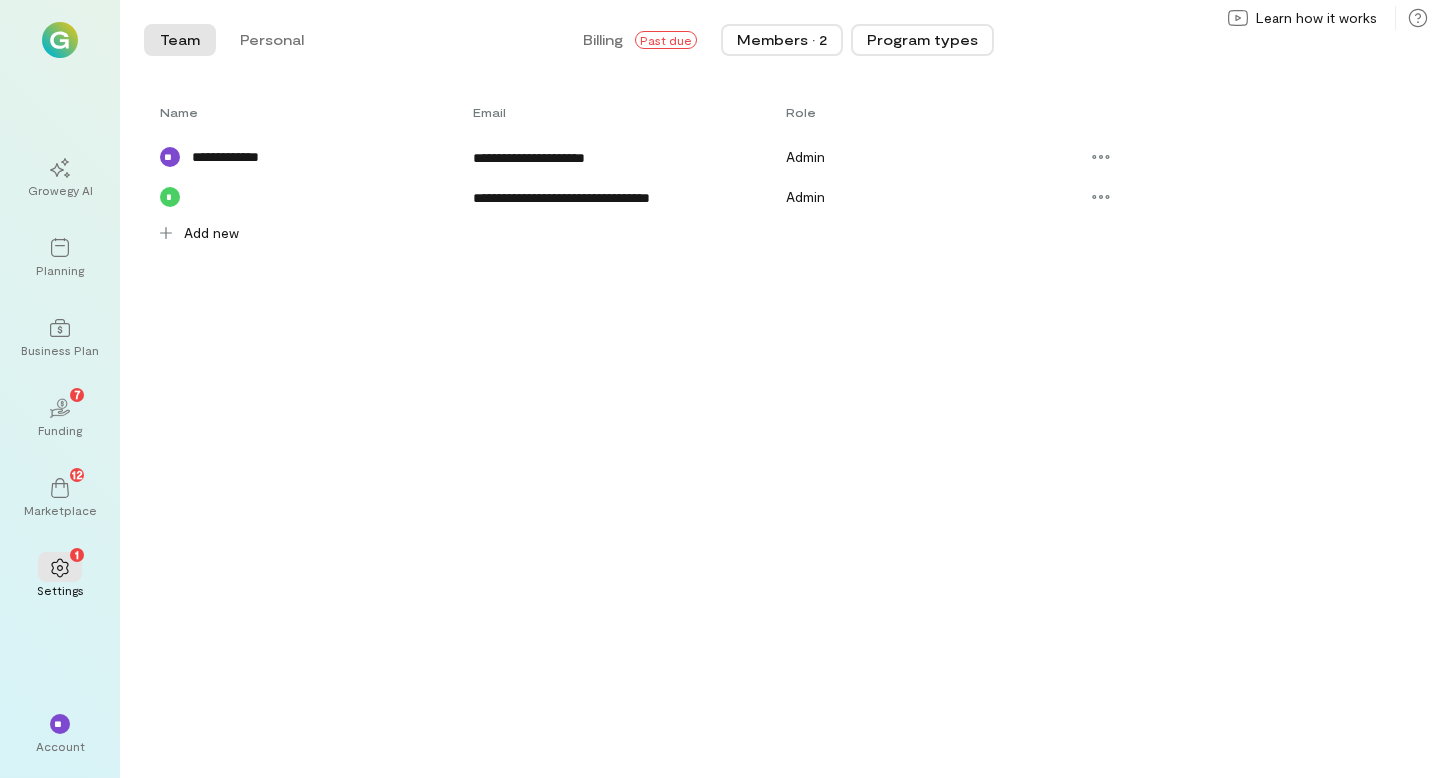 click on "Program types" at bounding box center [922, 40] 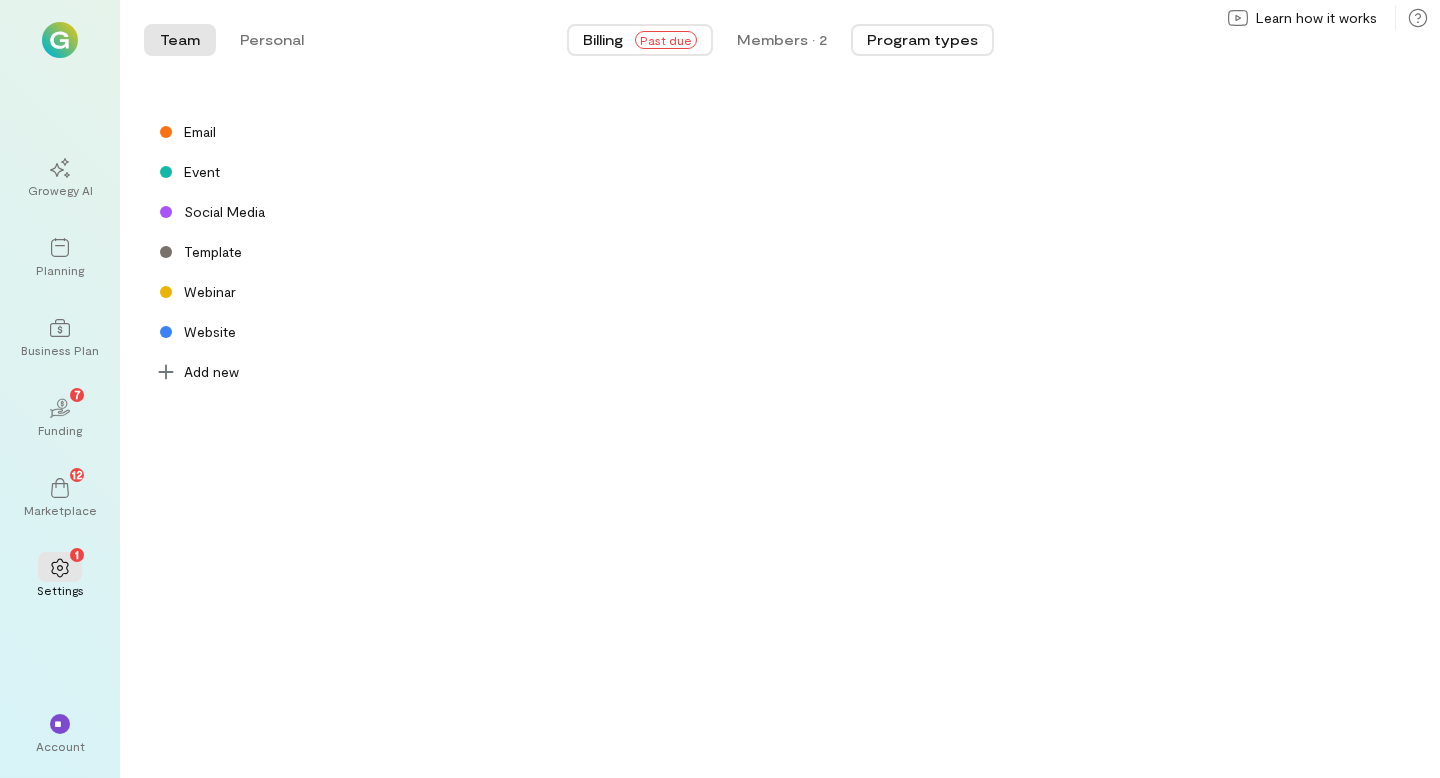click on "Billing Past due" at bounding box center [640, 40] 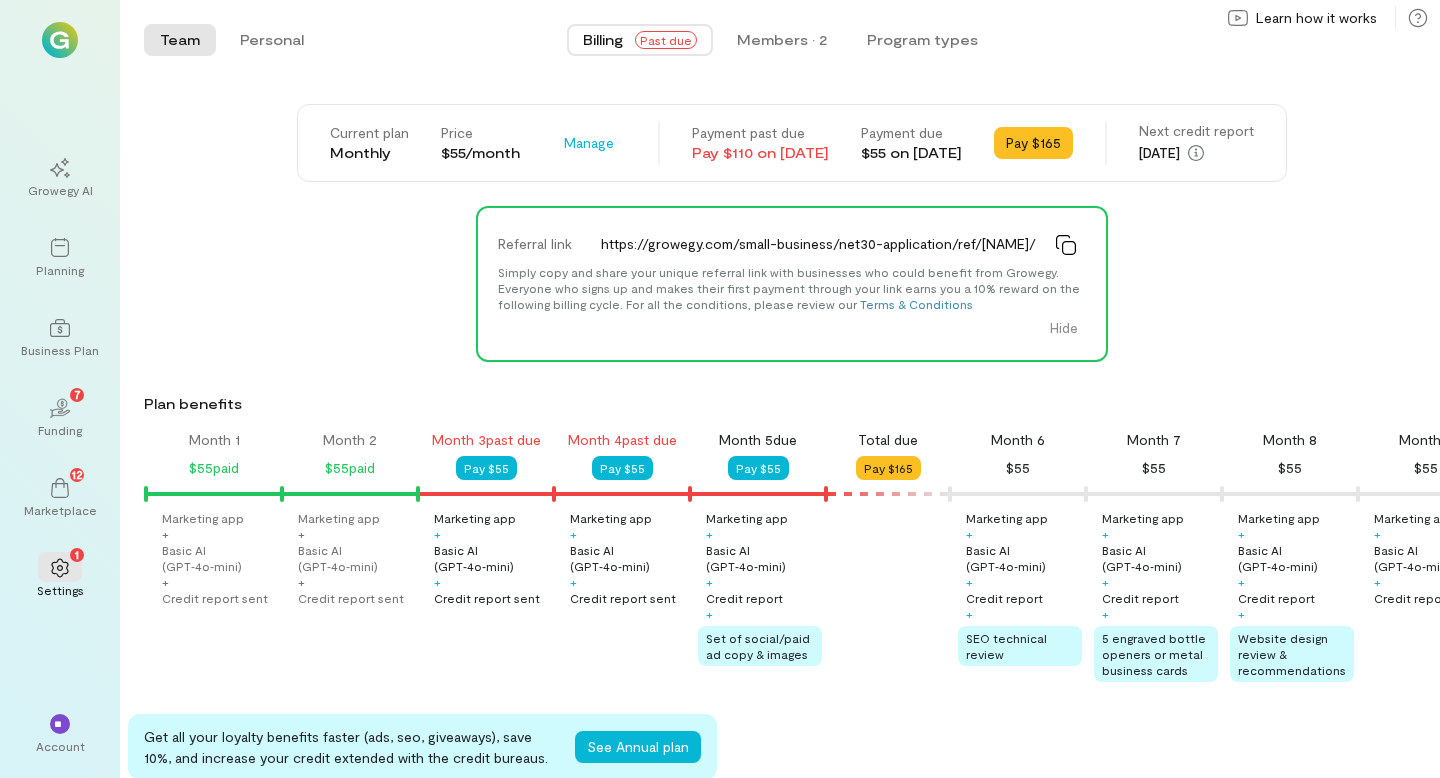 scroll, scrollTop: 0, scrollLeft: 476, axis: horizontal 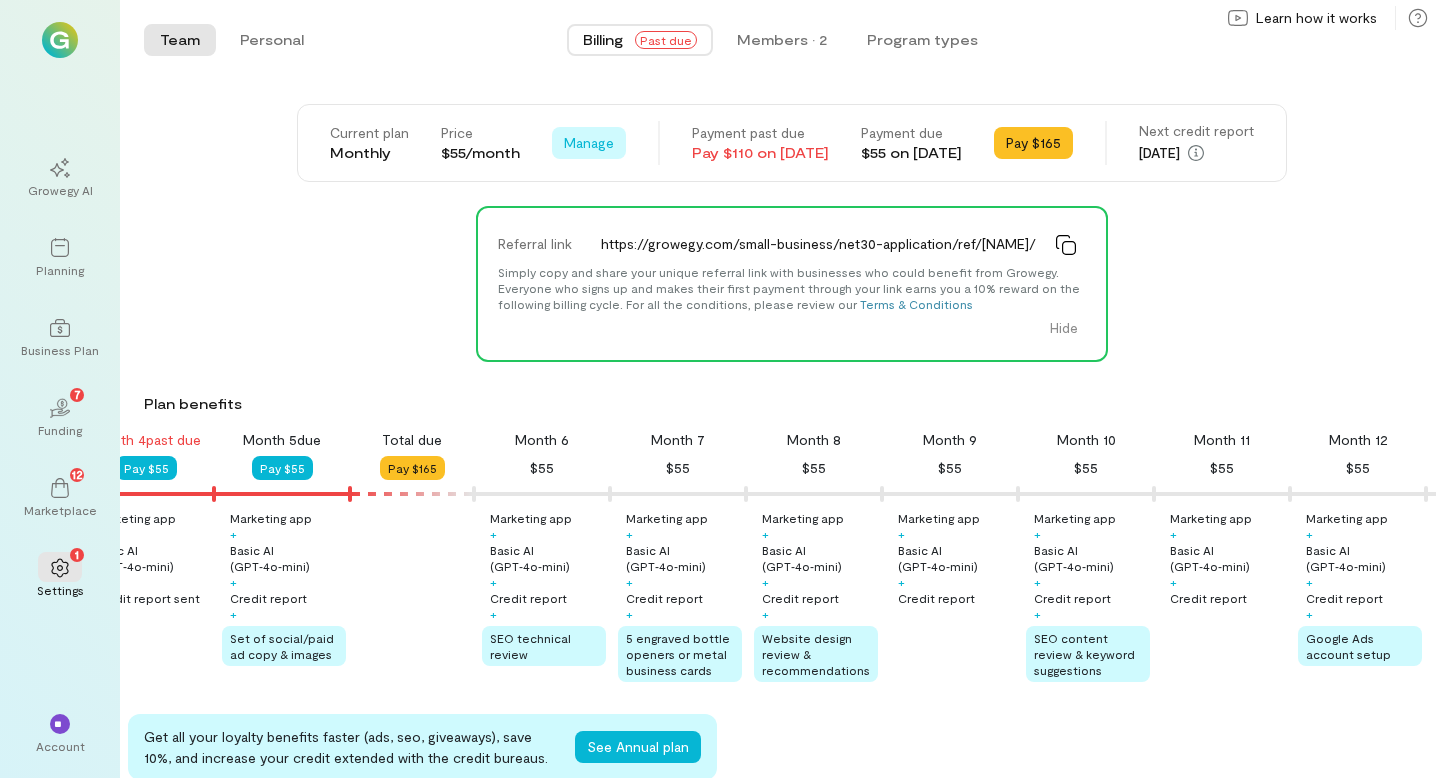 click on "Manage" at bounding box center [589, 143] 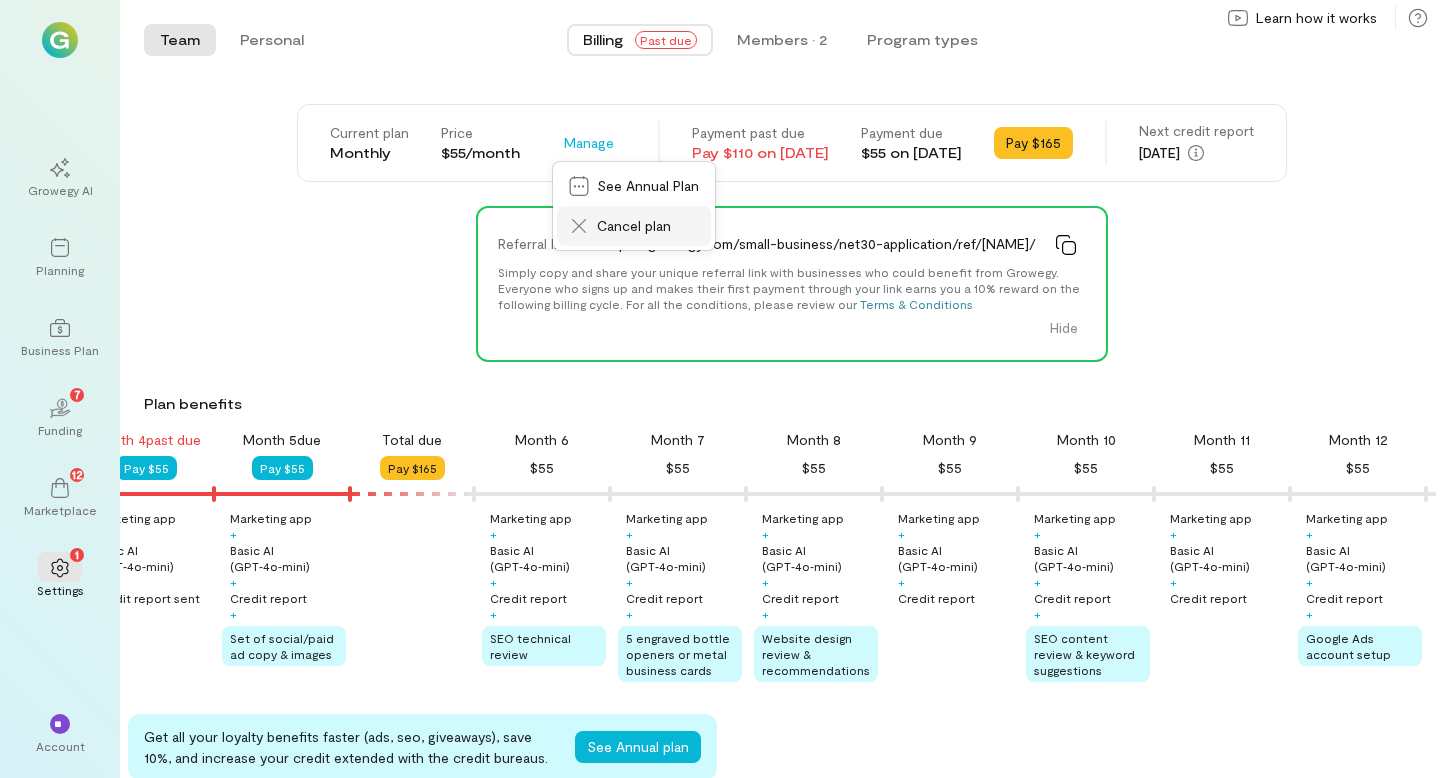 click on "Cancel plan" at bounding box center (634, 226) 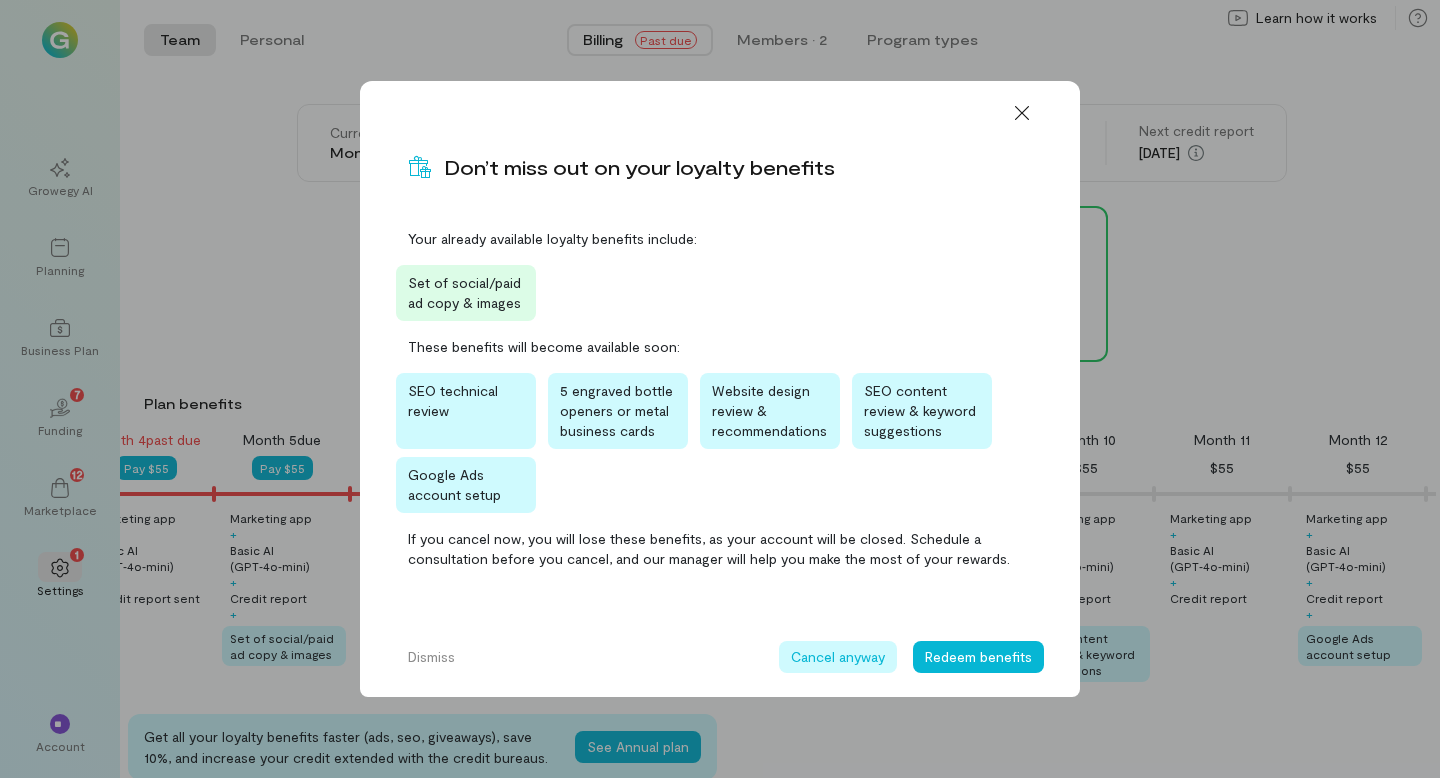 click on "Cancel anyway" at bounding box center (838, 657) 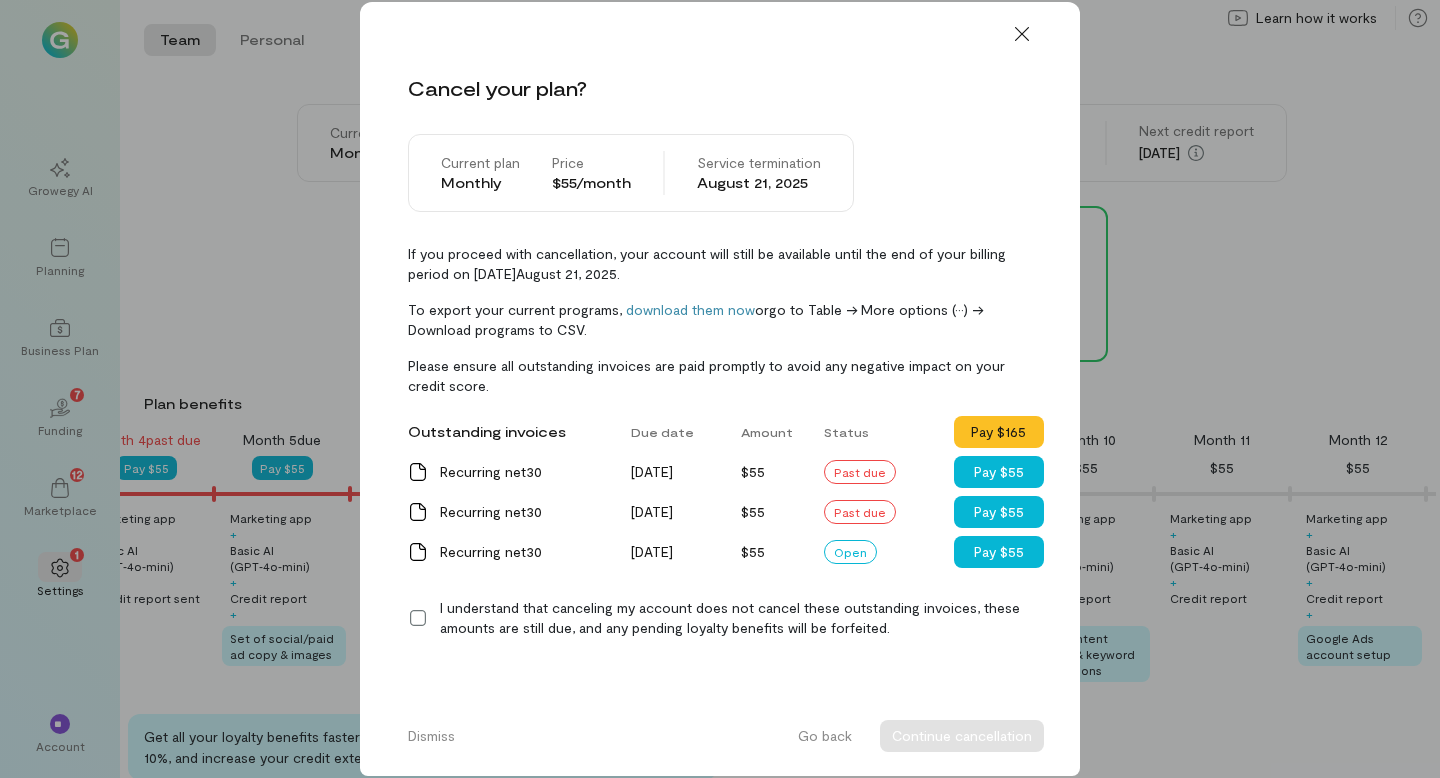click 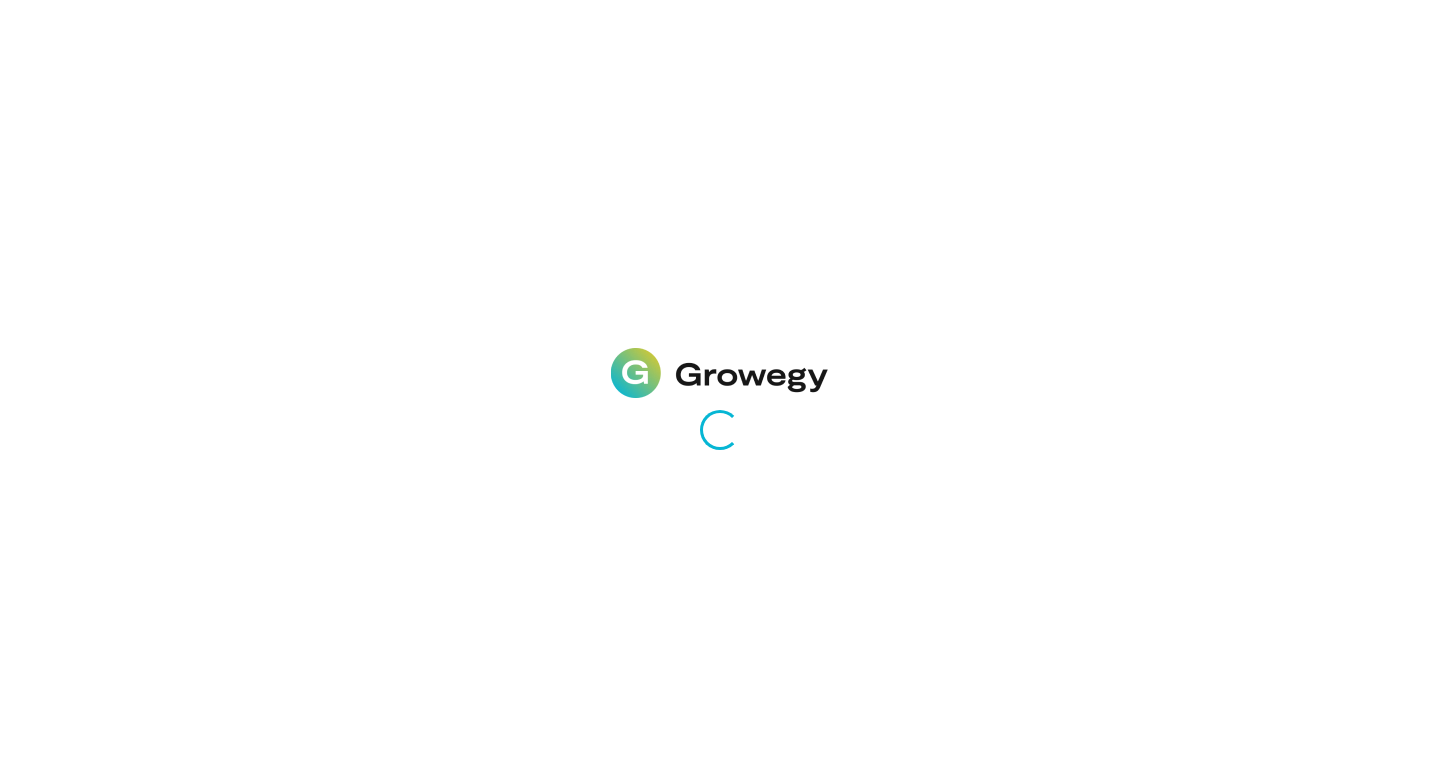 scroll, scrollTop: 0, scrollLeft: 0, axis: both 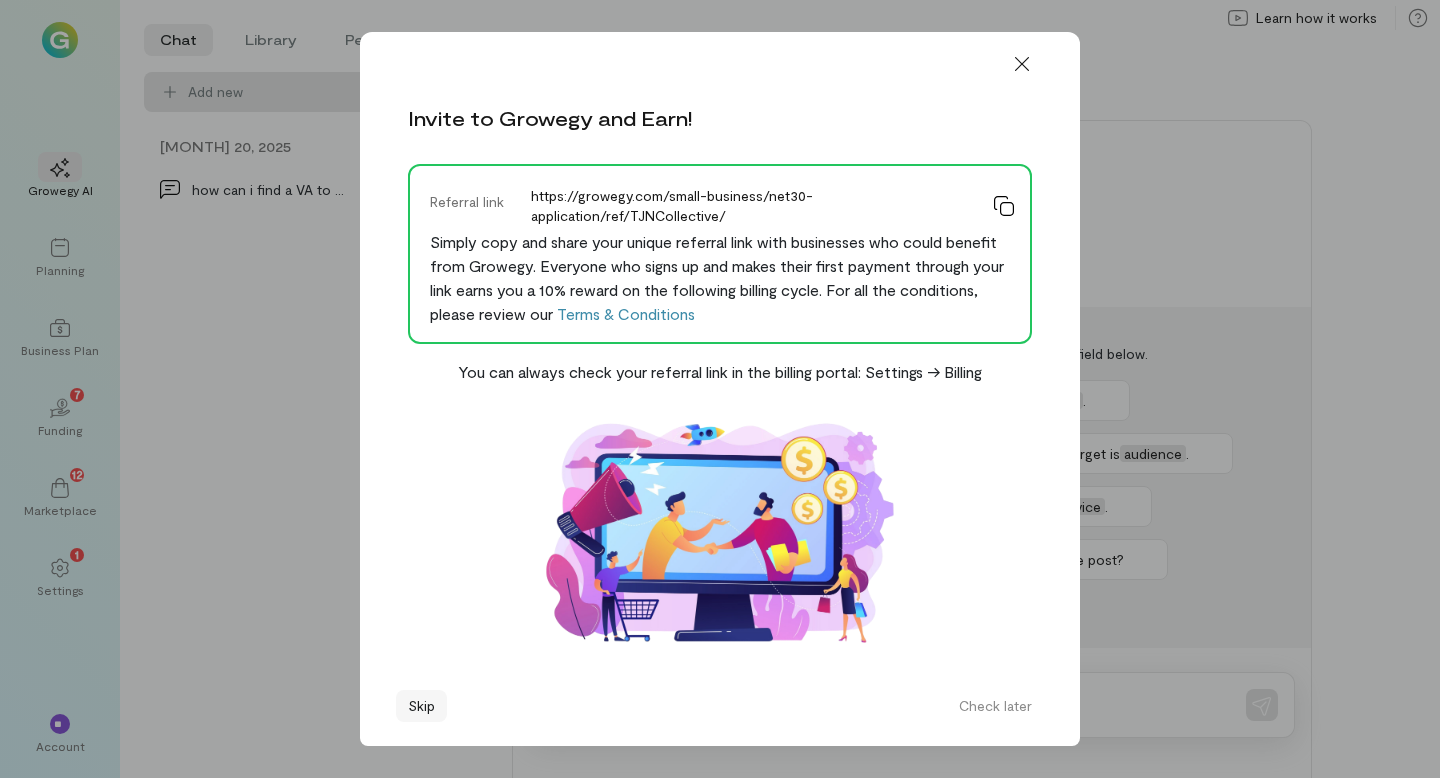 click on "Skip" at bounding box center (421, 706) 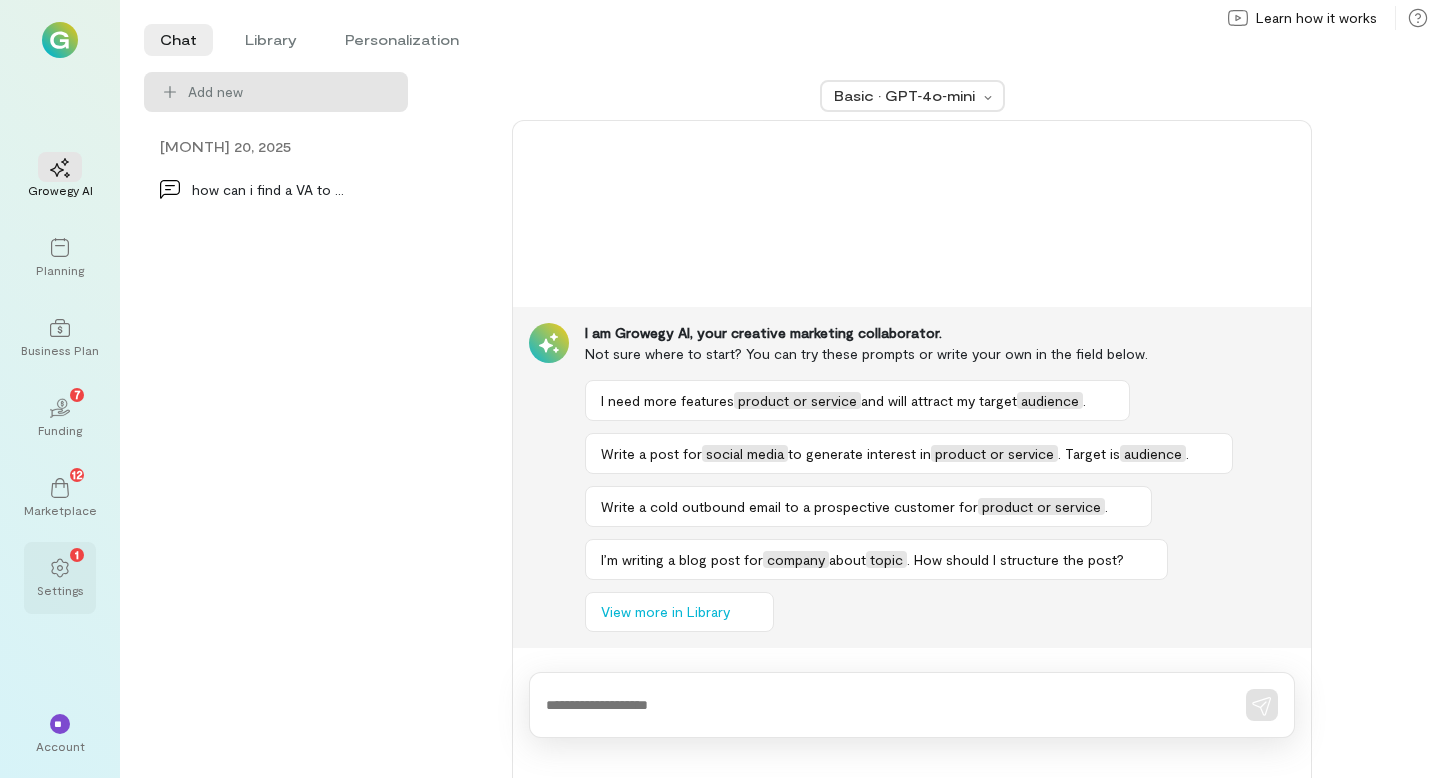click 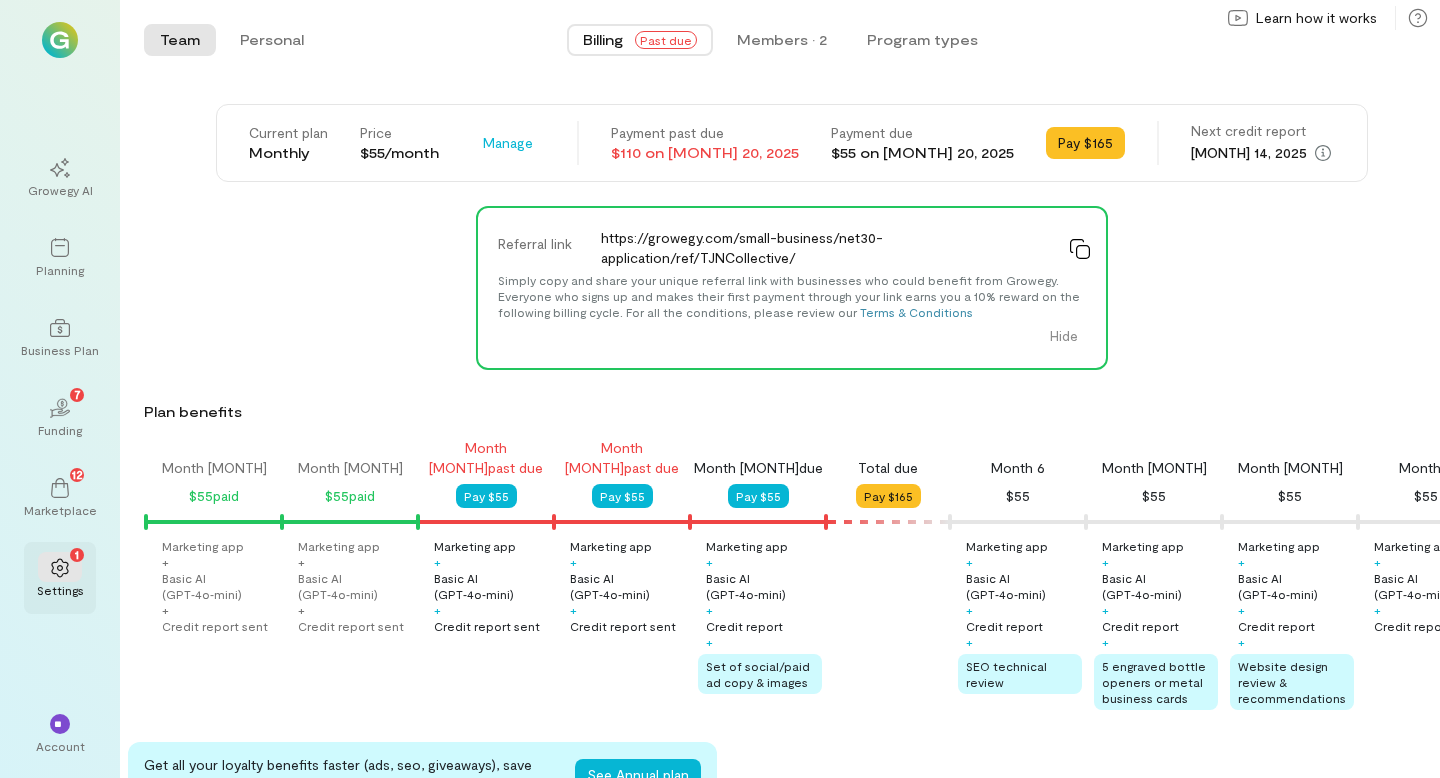 scroll, scrollTop: 0, scrollLeft: 476, axis: horizontal 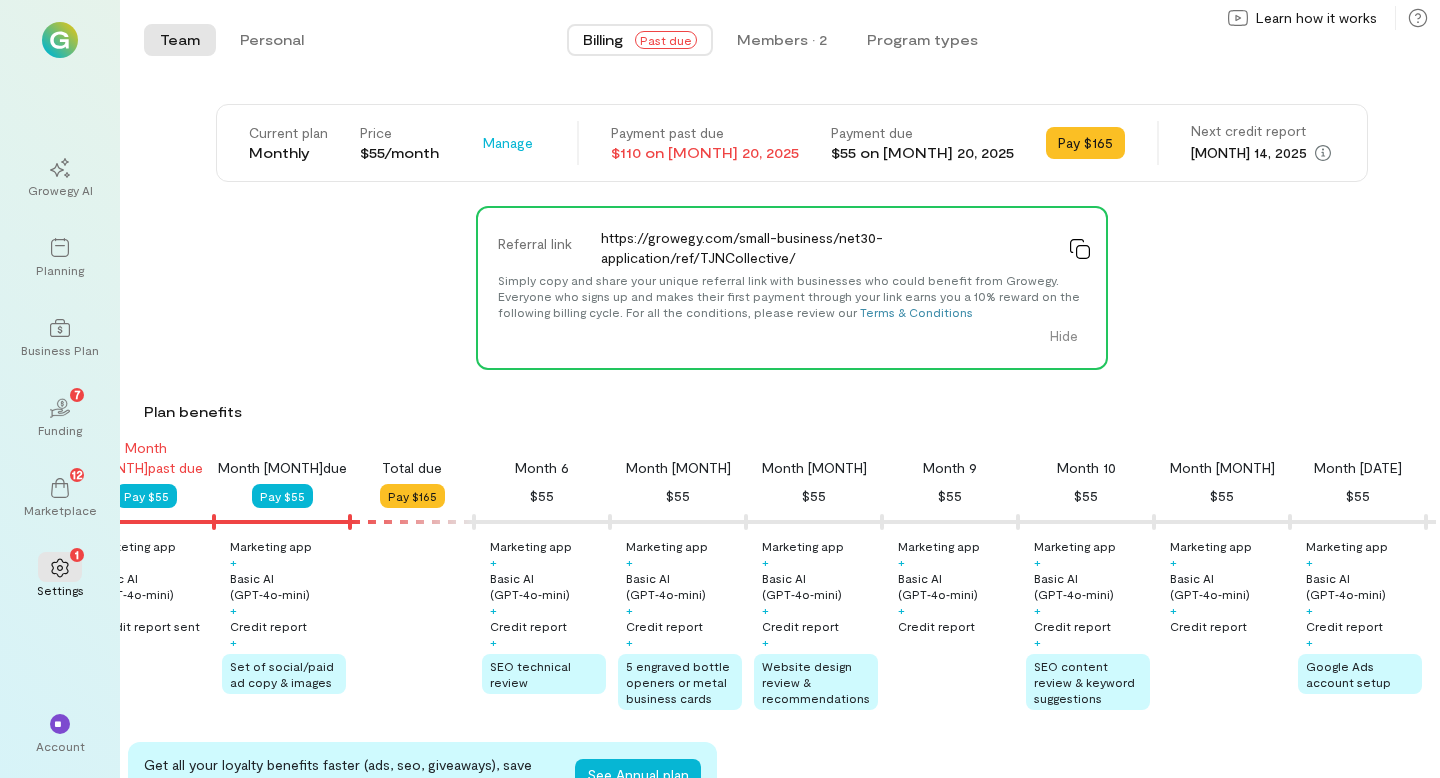 click on "Past due" at bounding box center (666, 40) 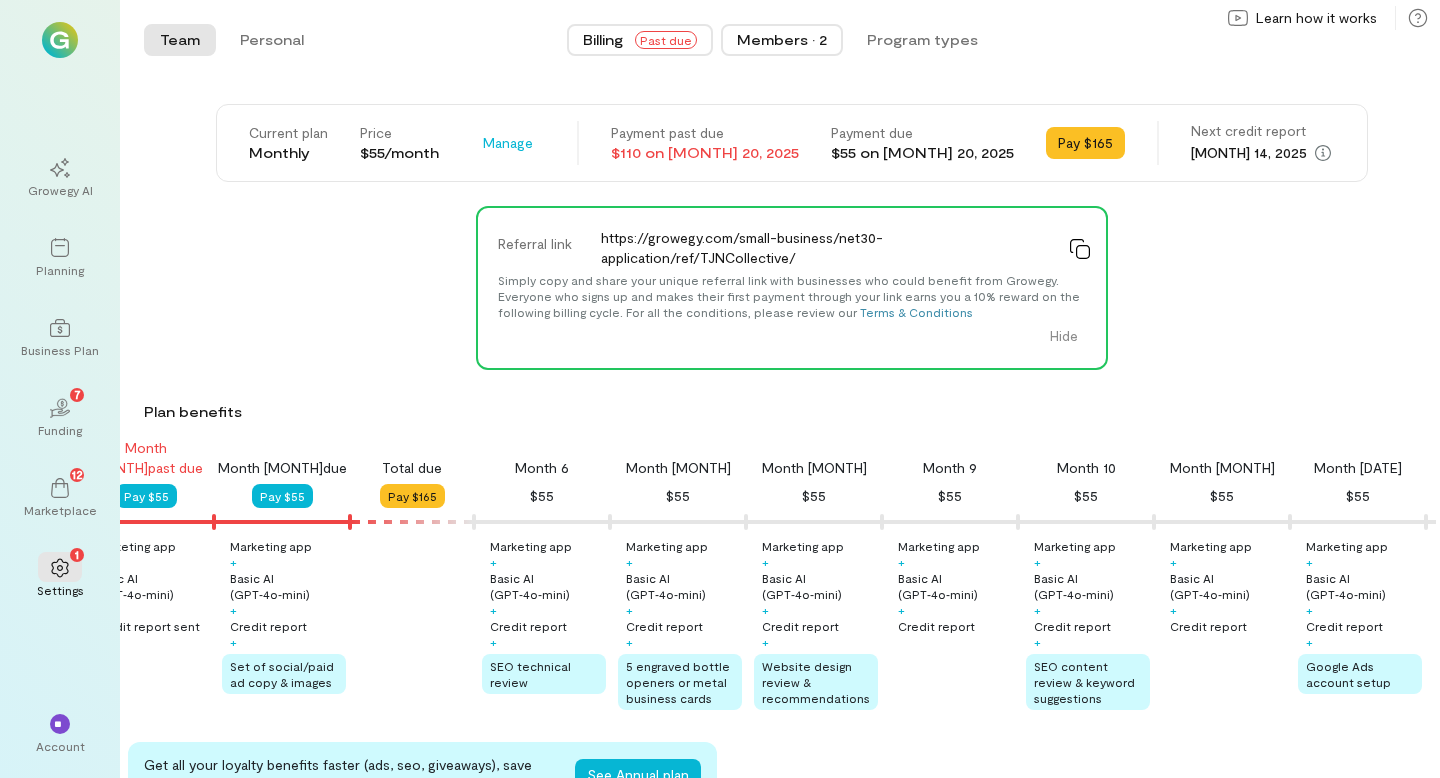 click on "Members · 2" at bounding box center (782, 40) 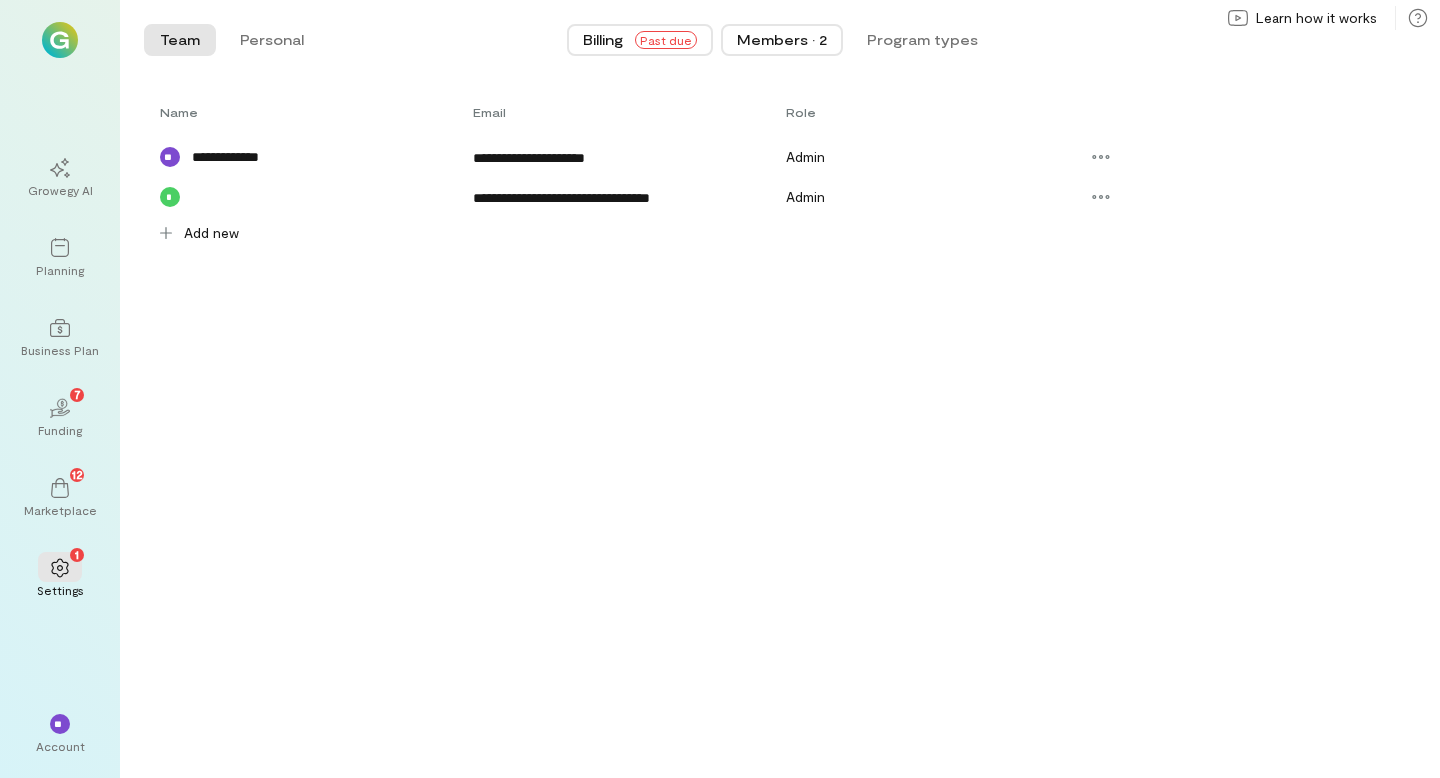 click on "Billing Past due" at bounding box center [640, 40] 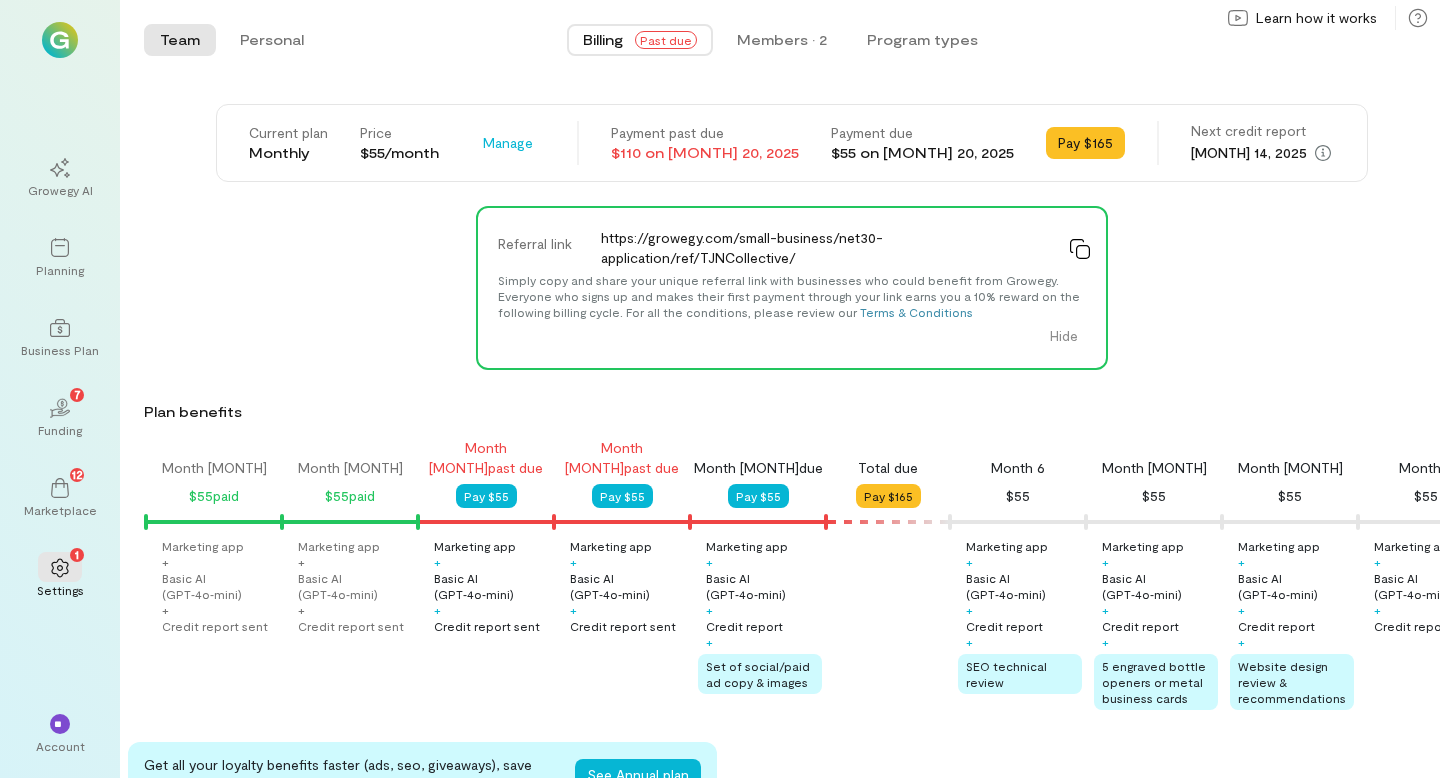 scroll, scrollTop: 0, scrollLeft: 476, axis: horizontal 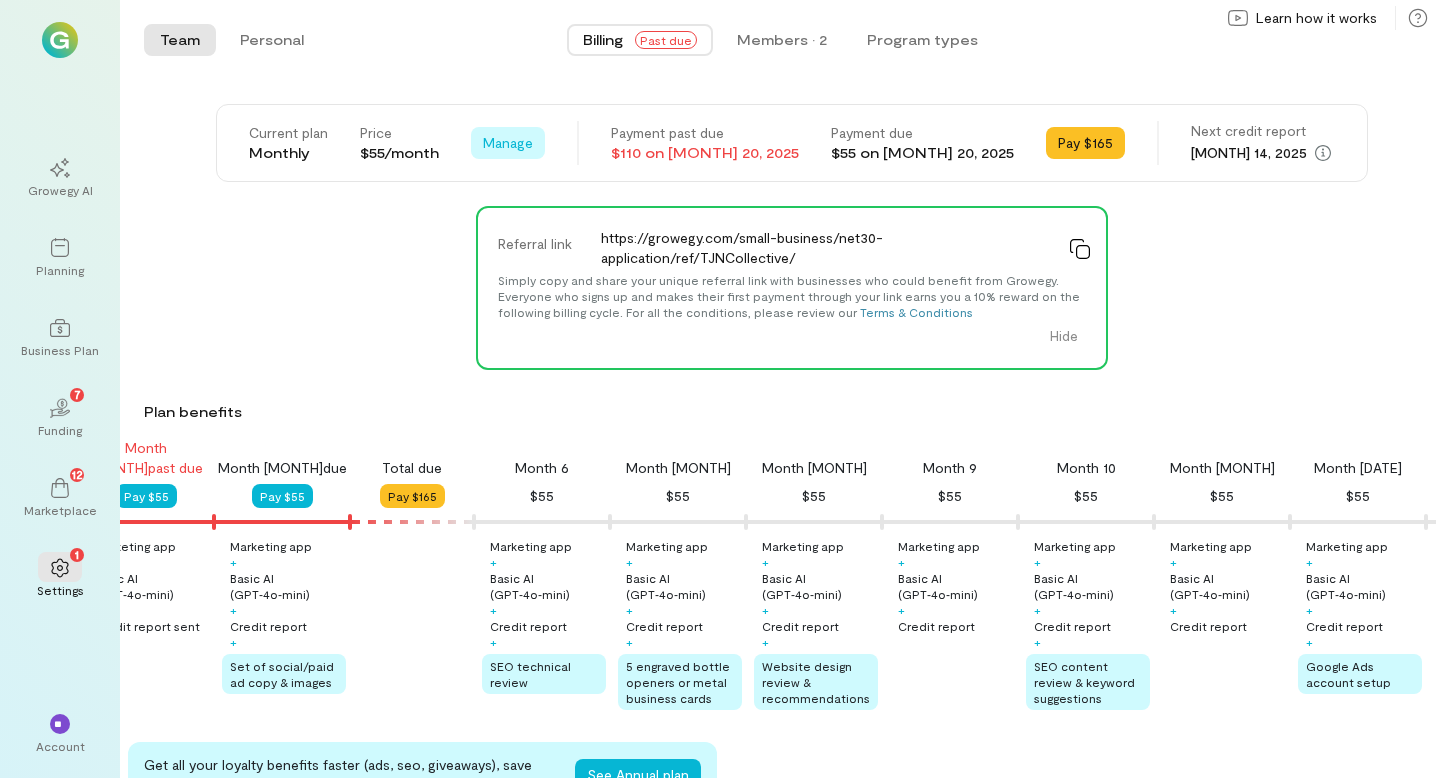 click on "Manage" at bounding box center [508, 143] 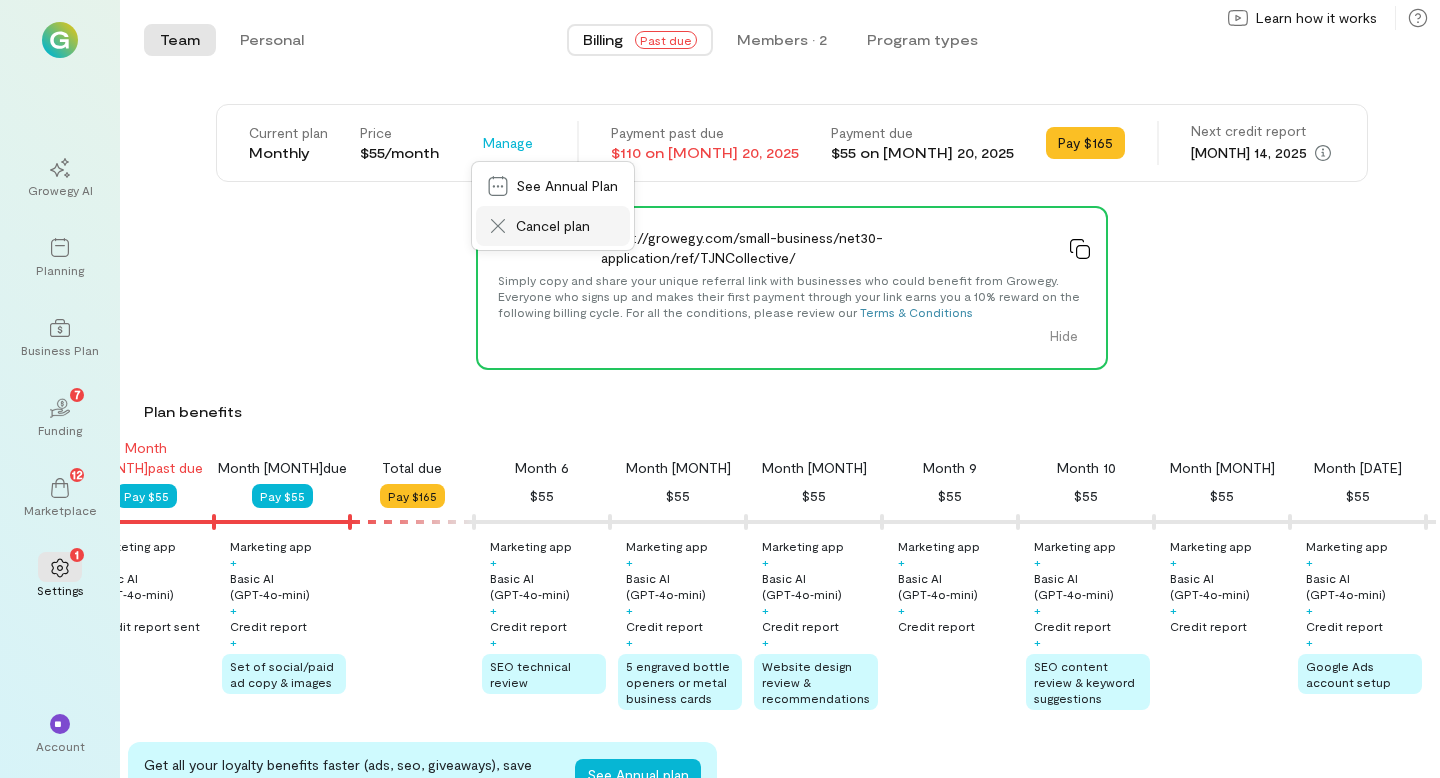 click on "Cancel plan" at bounding box center (553, 226) 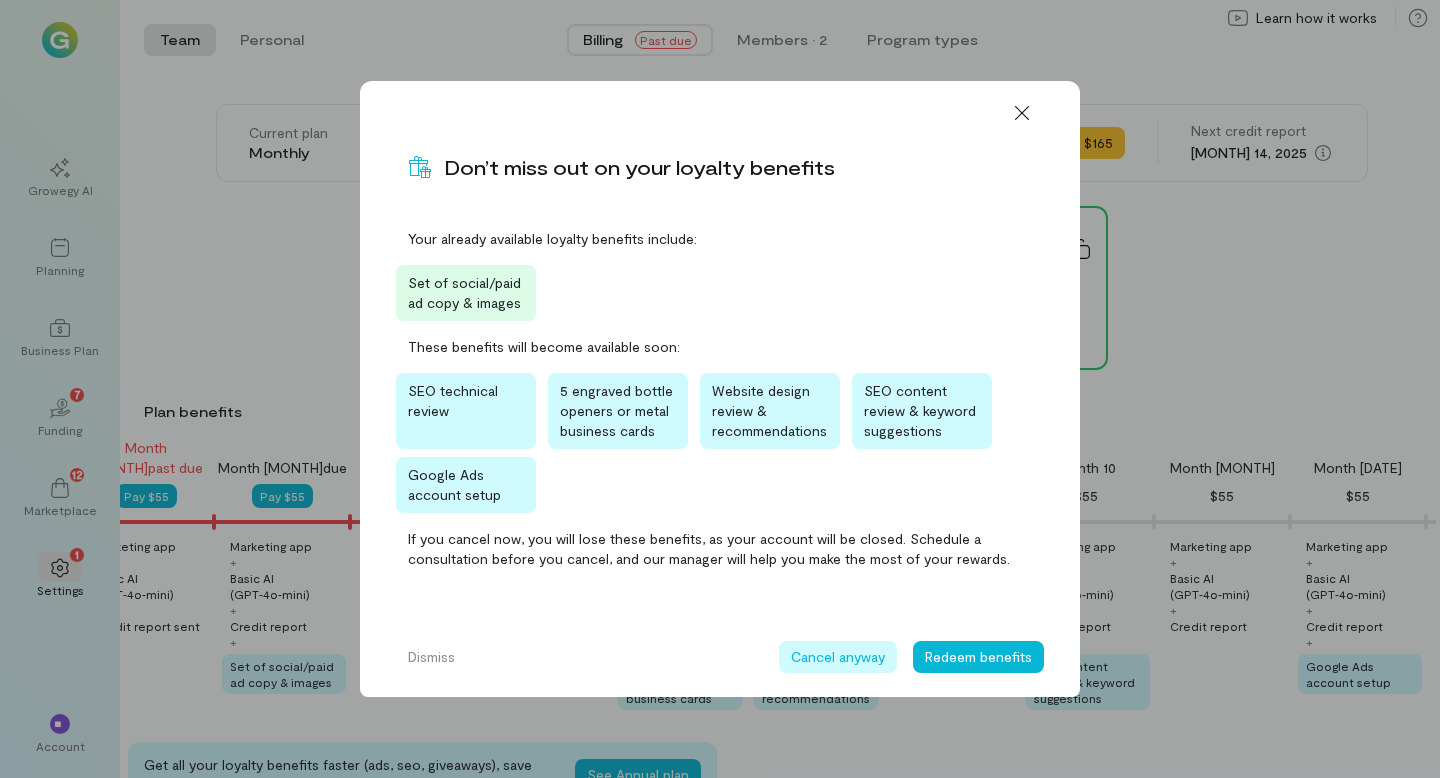 click on "Cancel anyway" at bounding box center (838, 657) 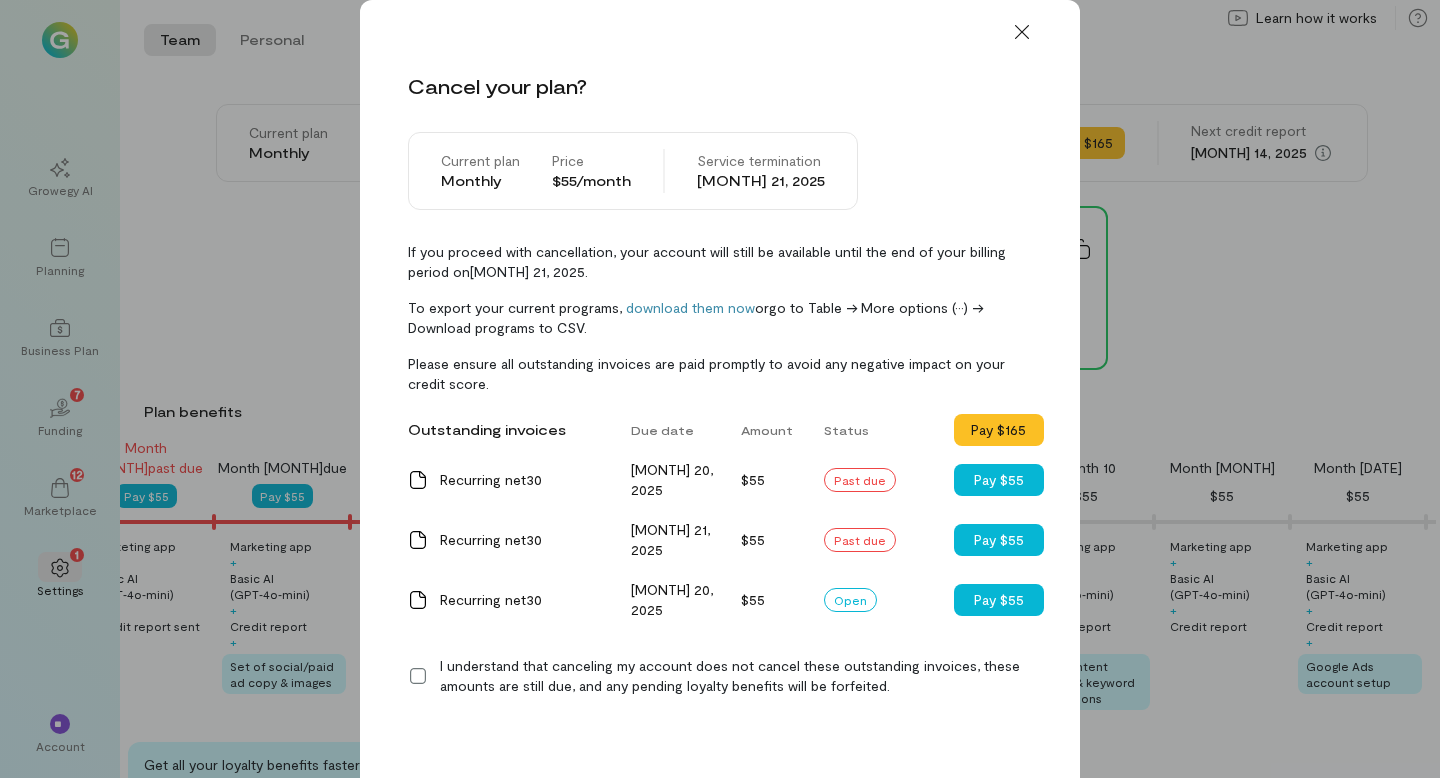 click 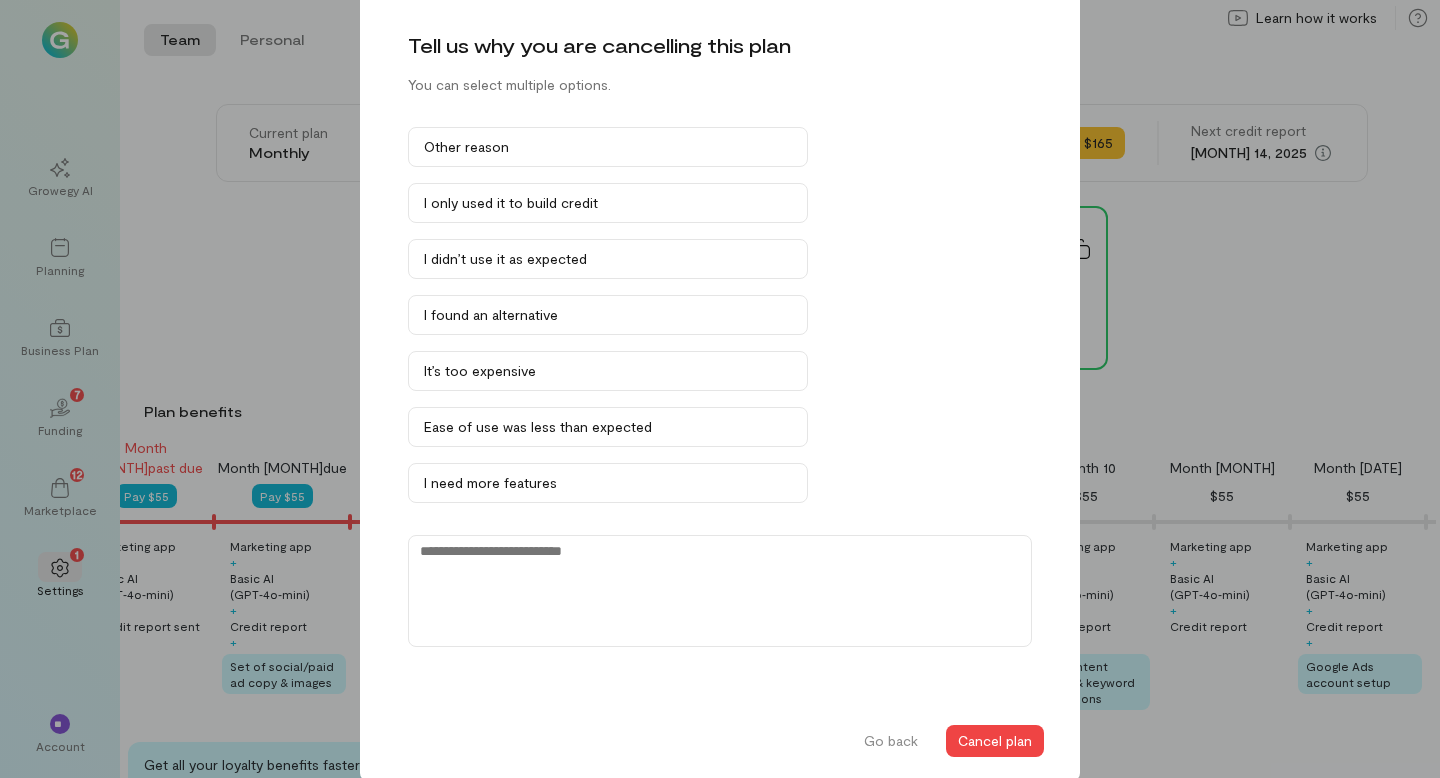scroll, scrollTop: 43, scrollLeft: 0, axis: vertical 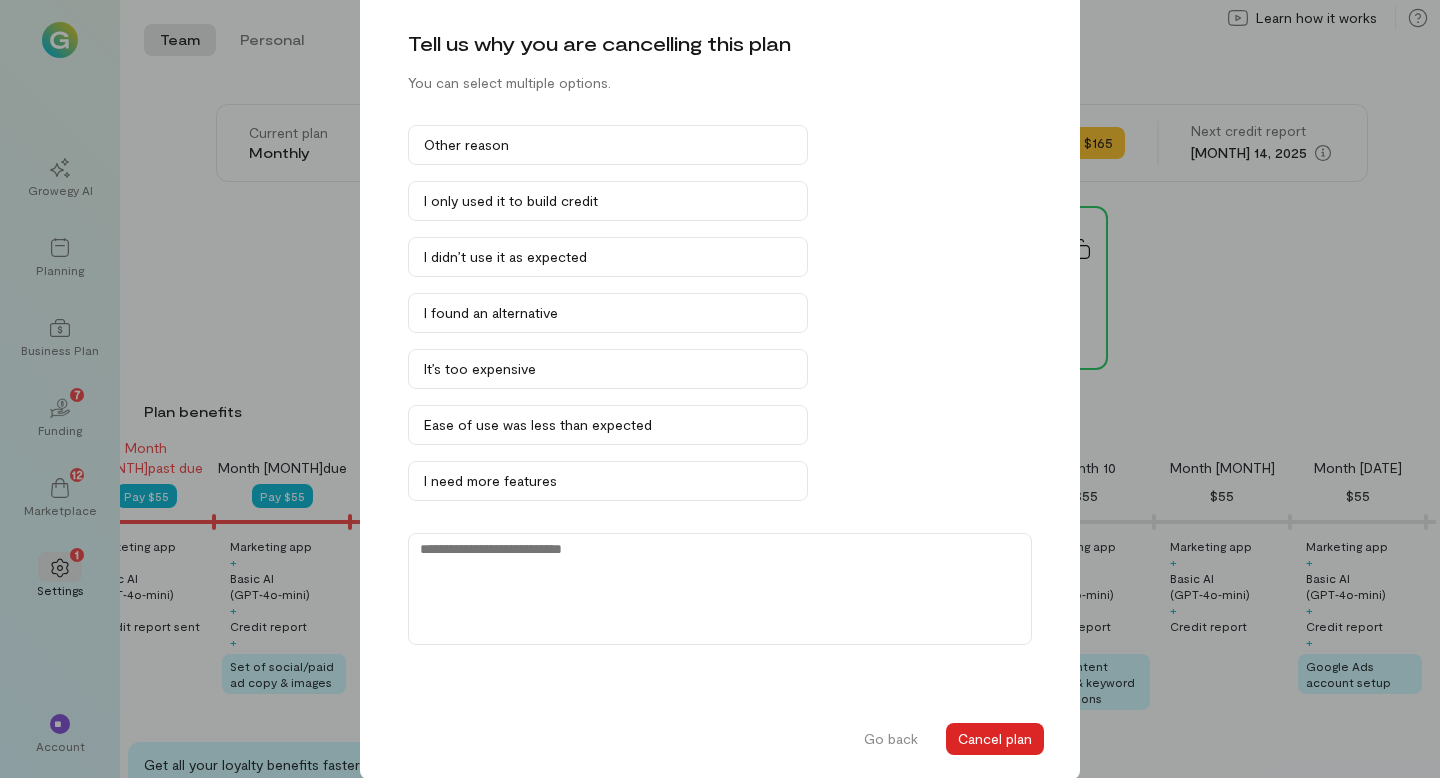 click on "Cancel plan" at bounding box center (995, 739) 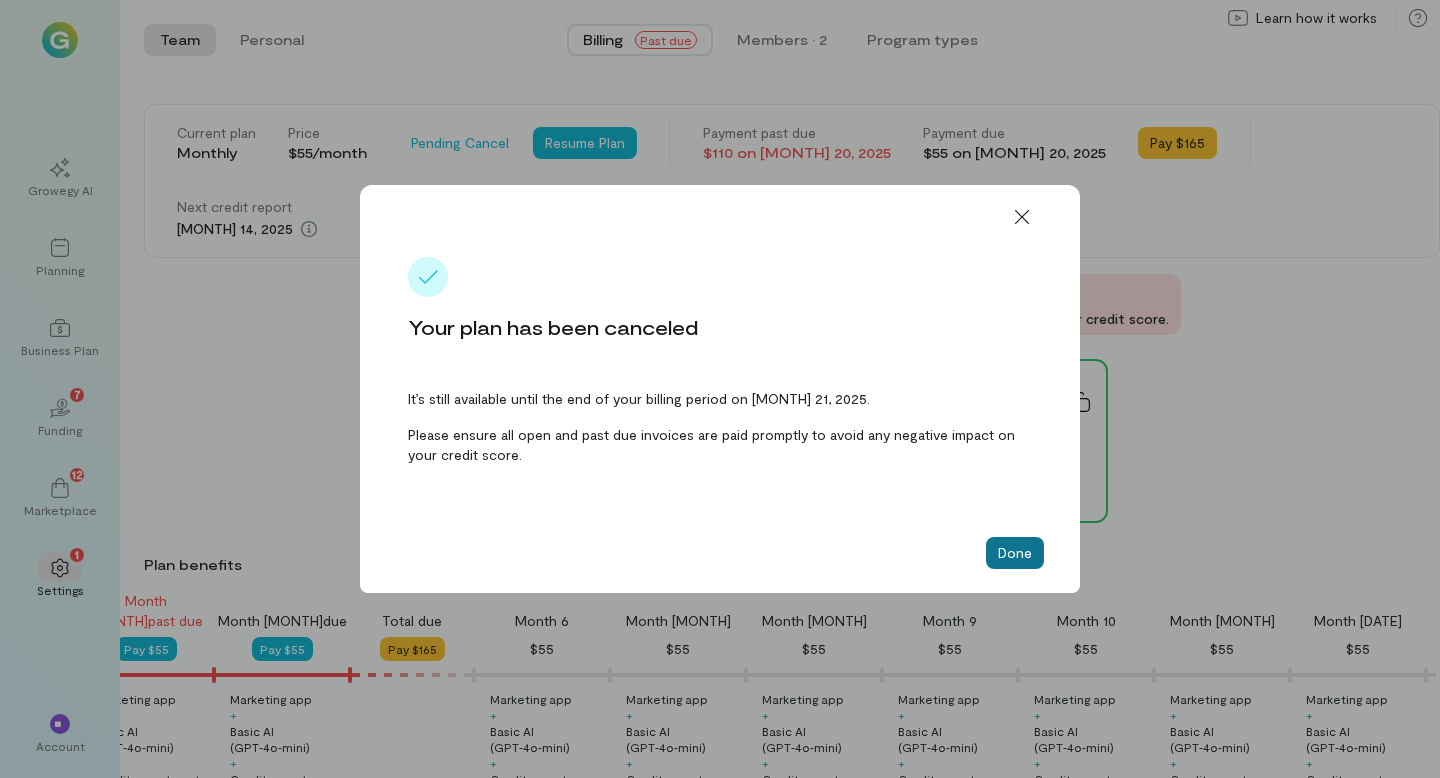 click on "Done" at bounding box center (1015, 553) 